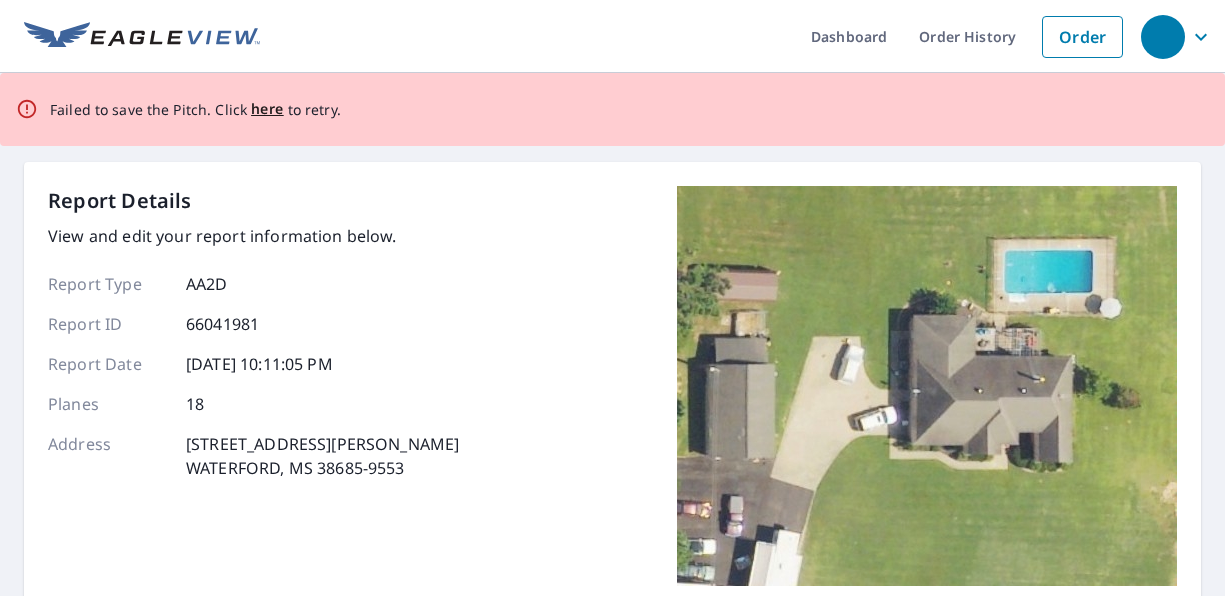 scroll, scrollTop: 0, scrollLeft: 0, axis: both 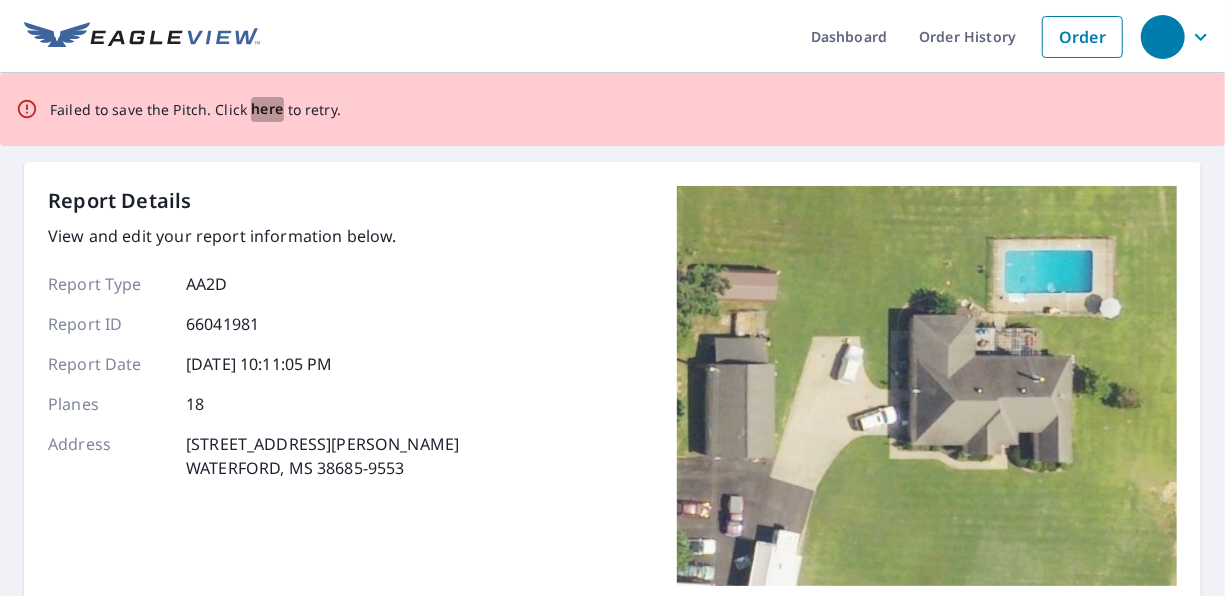 click on "here" at bounding box center (267, 109) 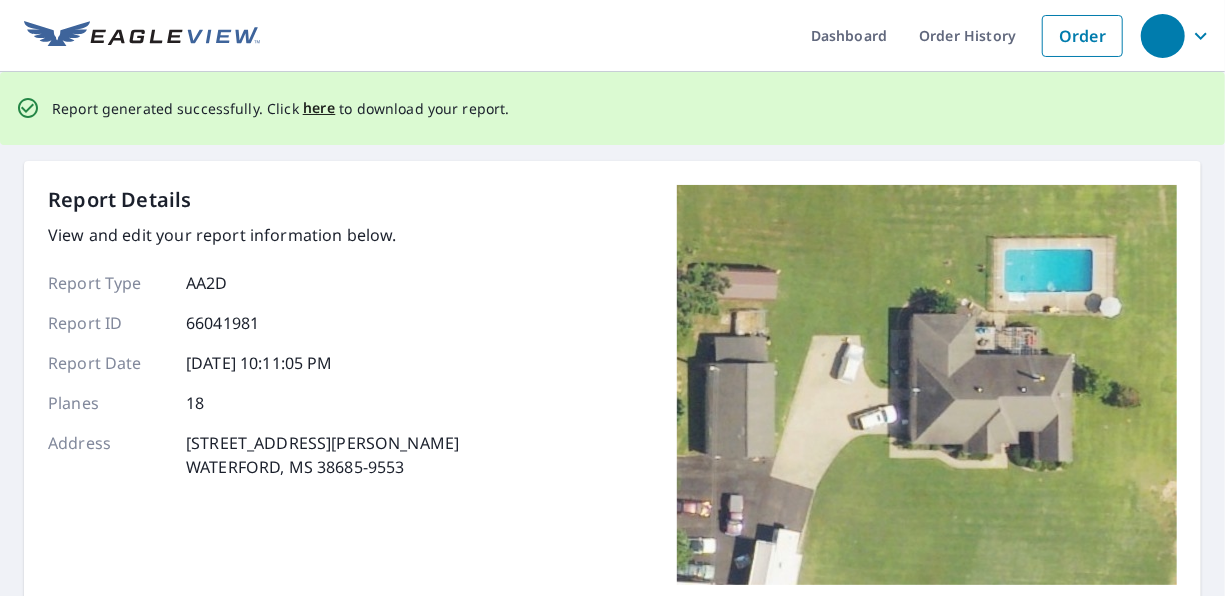 scroll, scrollTop: 0, scrollLeft: 0, axis: both 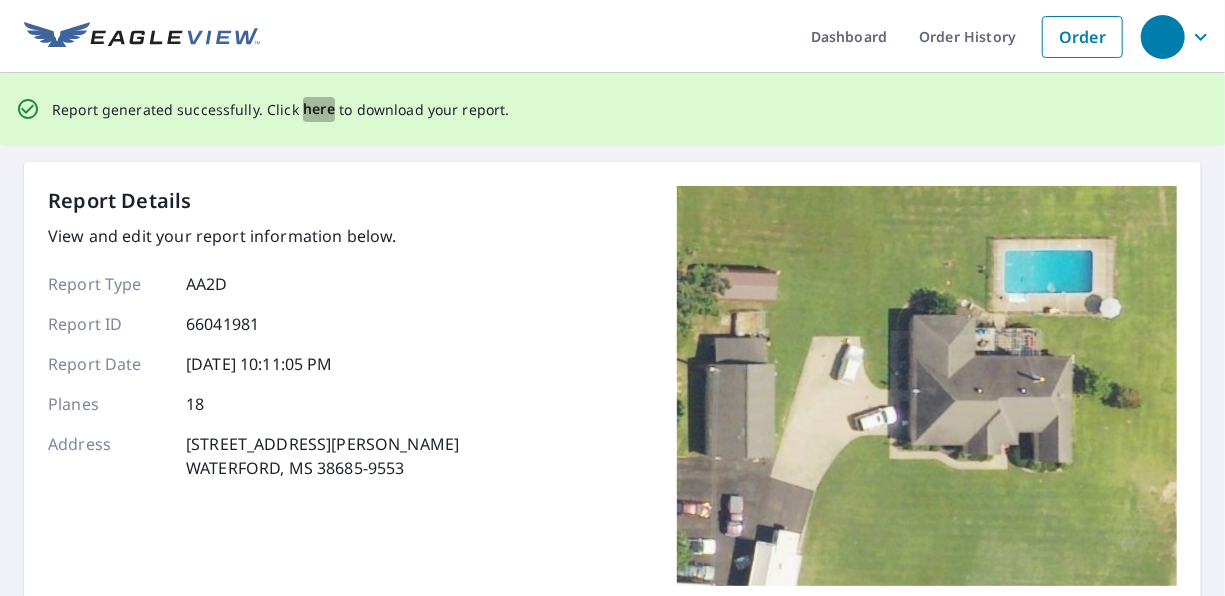 click on "here" at bounding box center (319, 109) 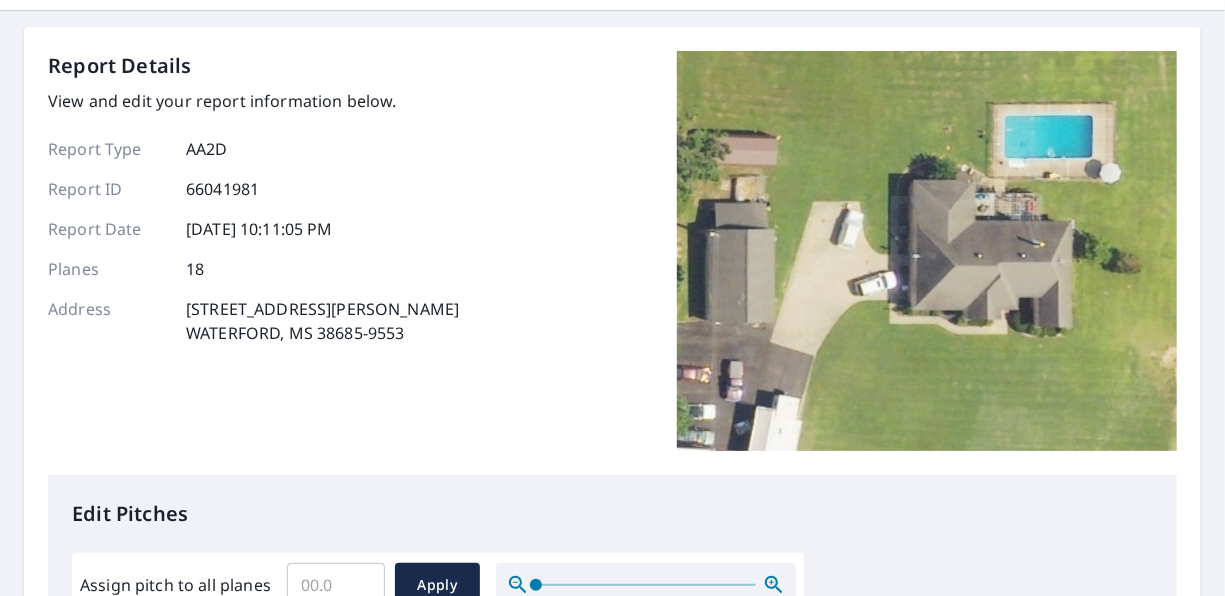 scroll, scrollTop: 0, scrollLeft: 0, axis: both 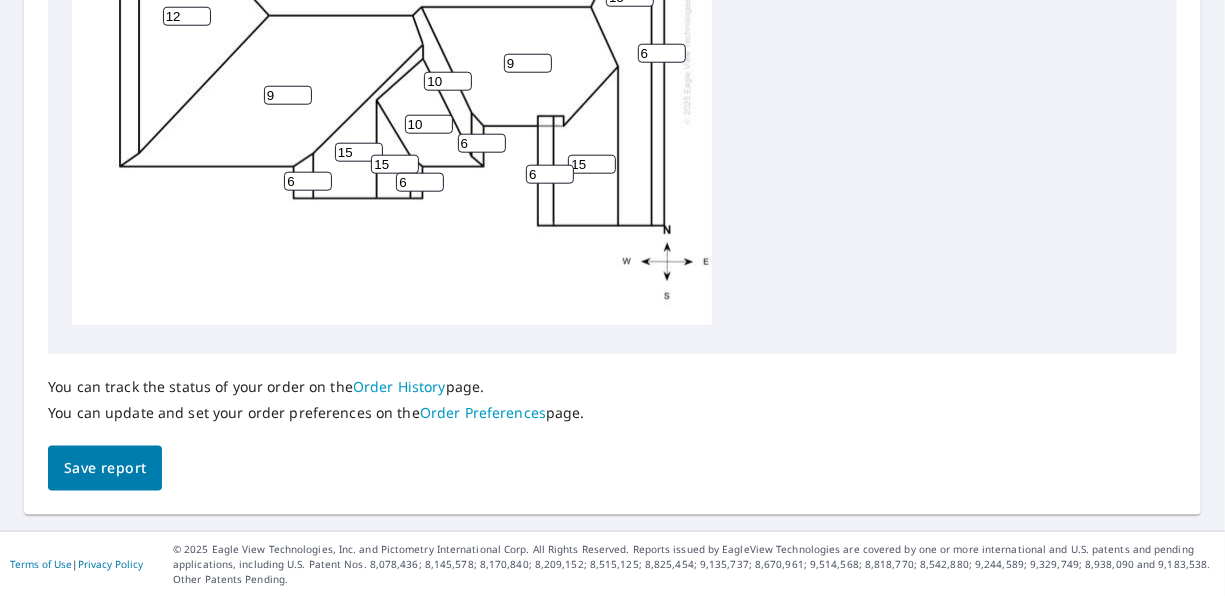 click on "Save report" at bounding box center (105, 468) 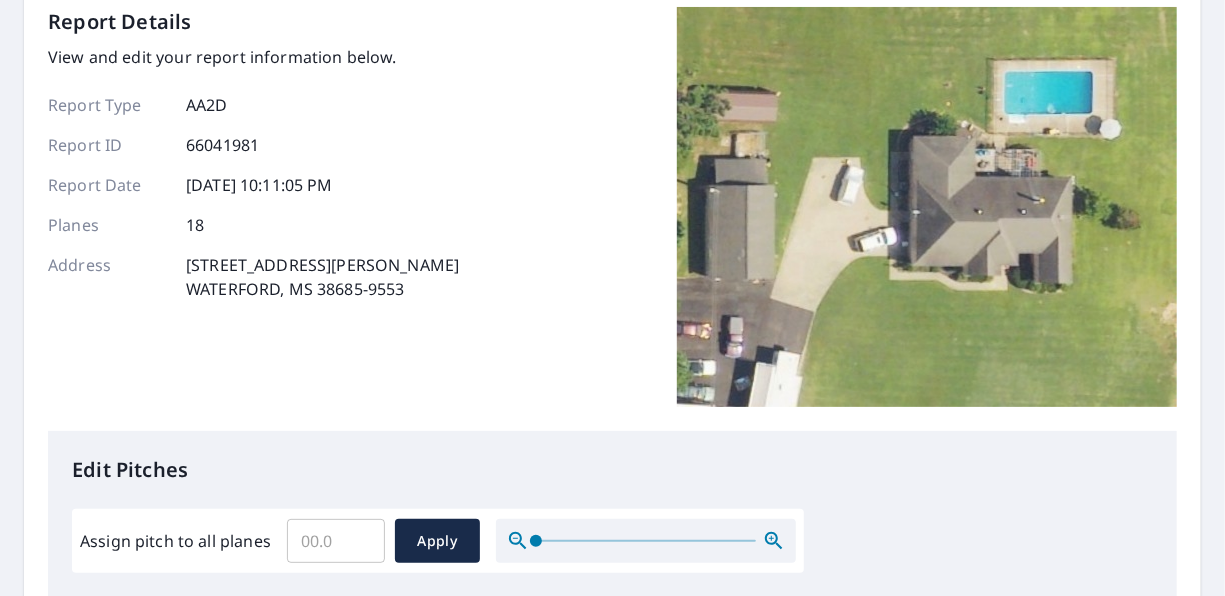 scroll, scrollTop: 0, scrollLeft: 0, axis: both 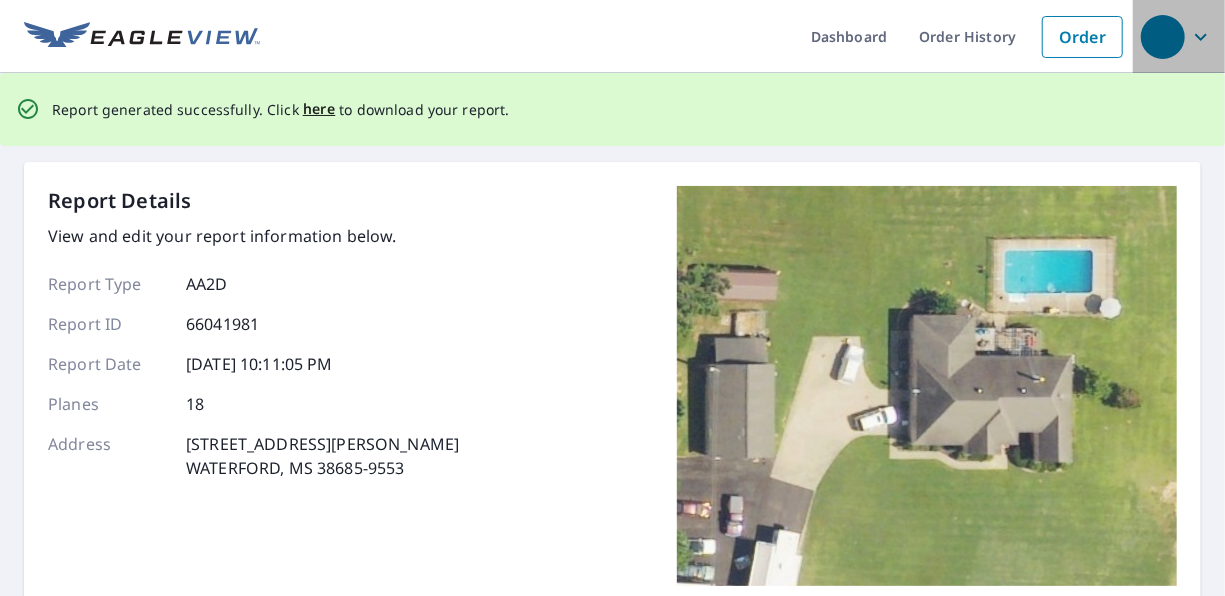 click 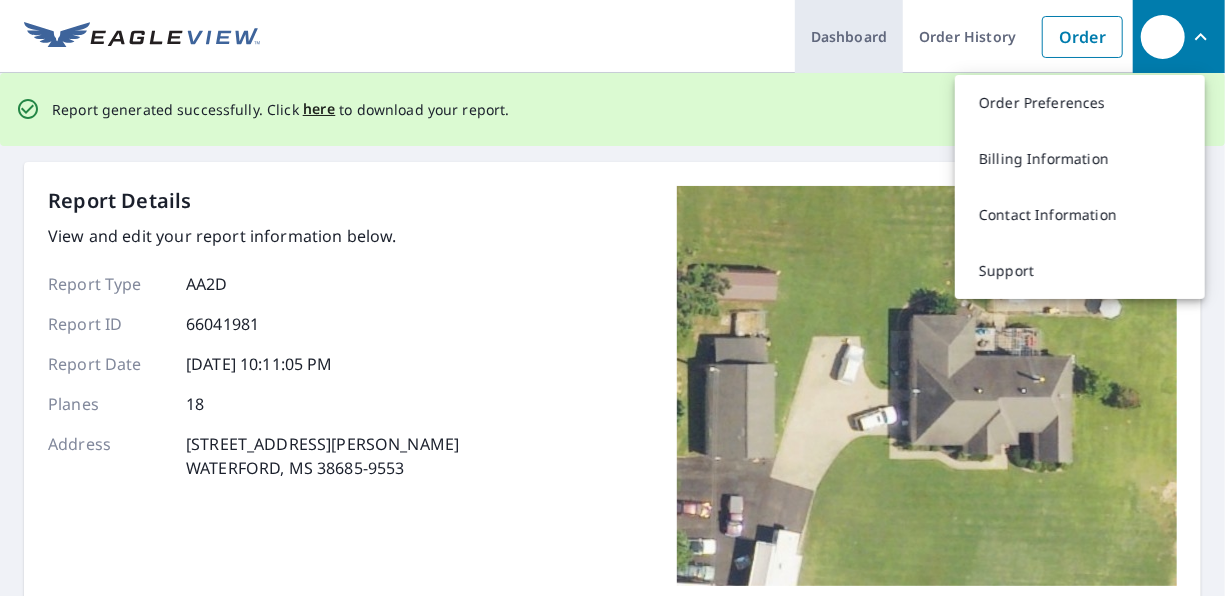 click on "Dashboard" at bounding box center [849, 36] 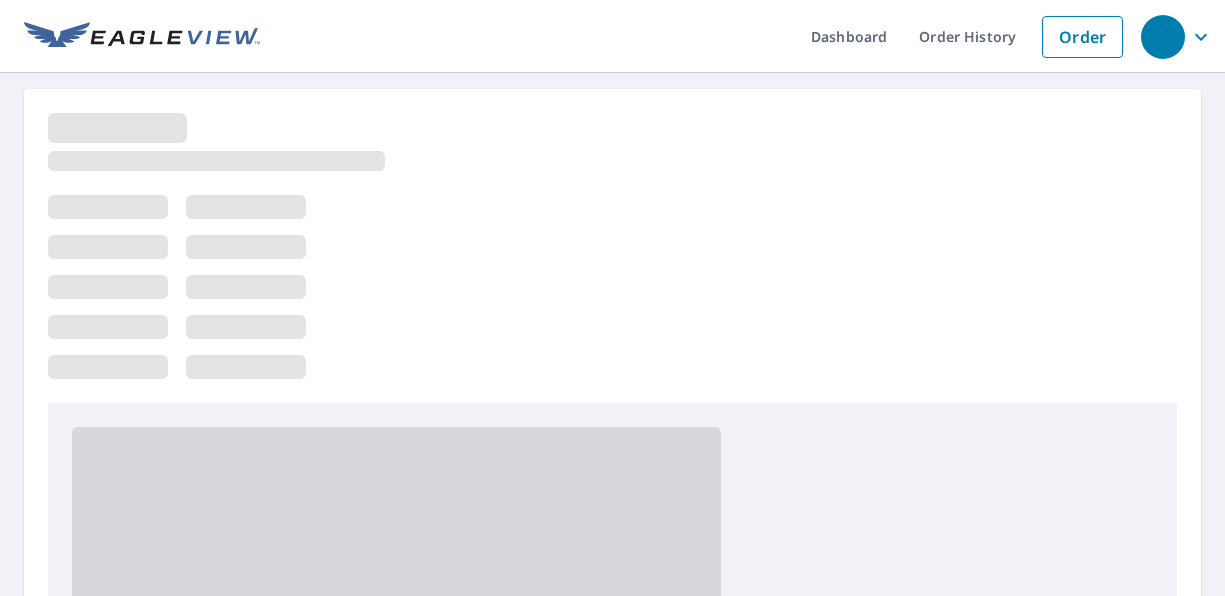 scroll, scrollTop: 0, scrollLeft: 0, axis: both 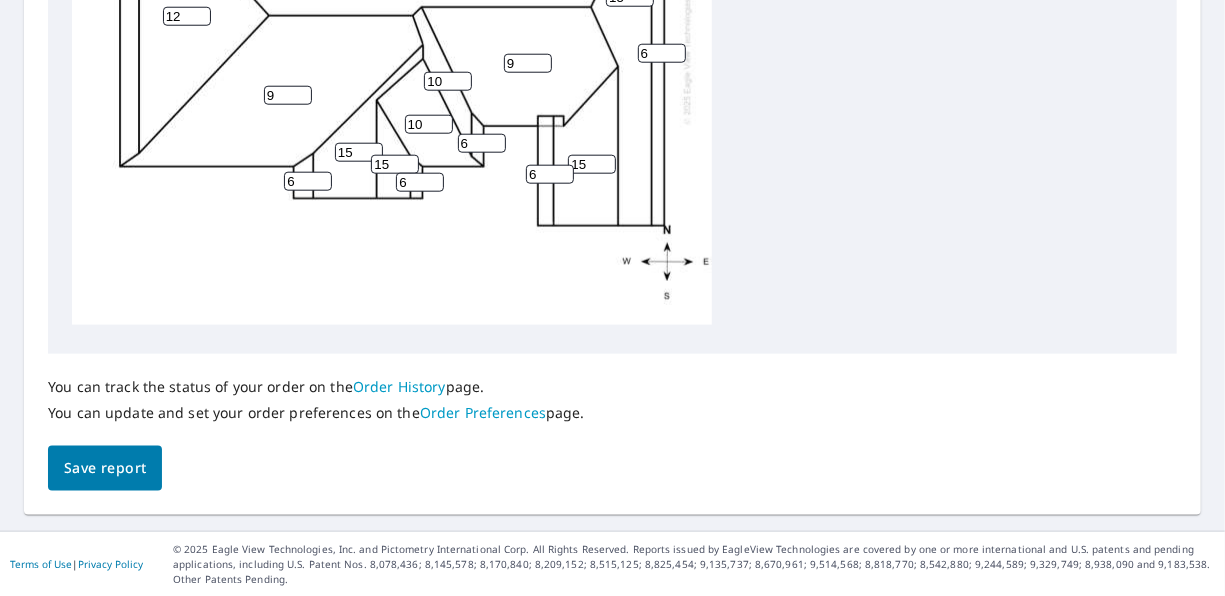 click on "Save report" at bounding box center [105, 468] 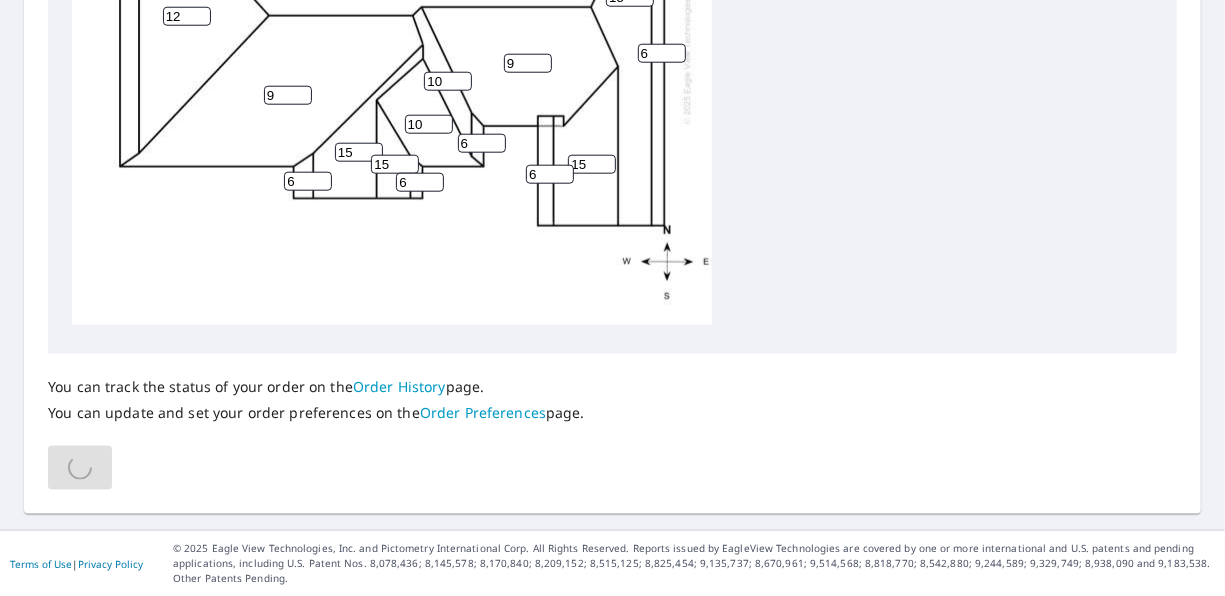 scroll, scrollTop: 1000, scrollLeft: 0, axis: vertical 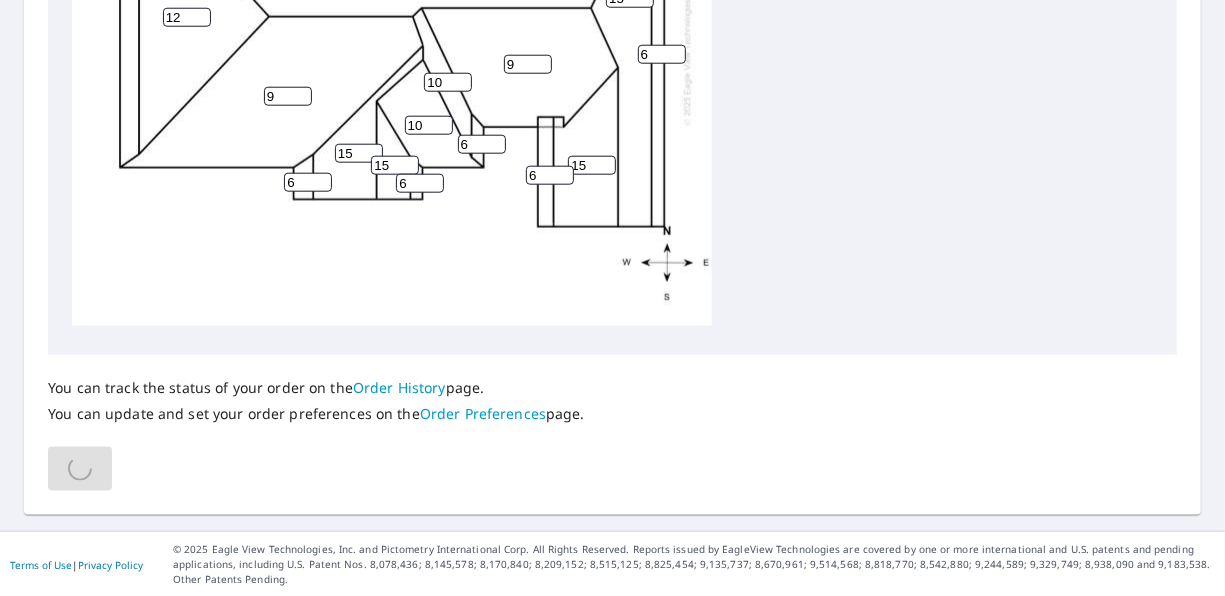 click on "10 9 6 12 9 15 6 6 15 10 15 6 10 15 6 6 6 6" at bounding box center (392, 12) 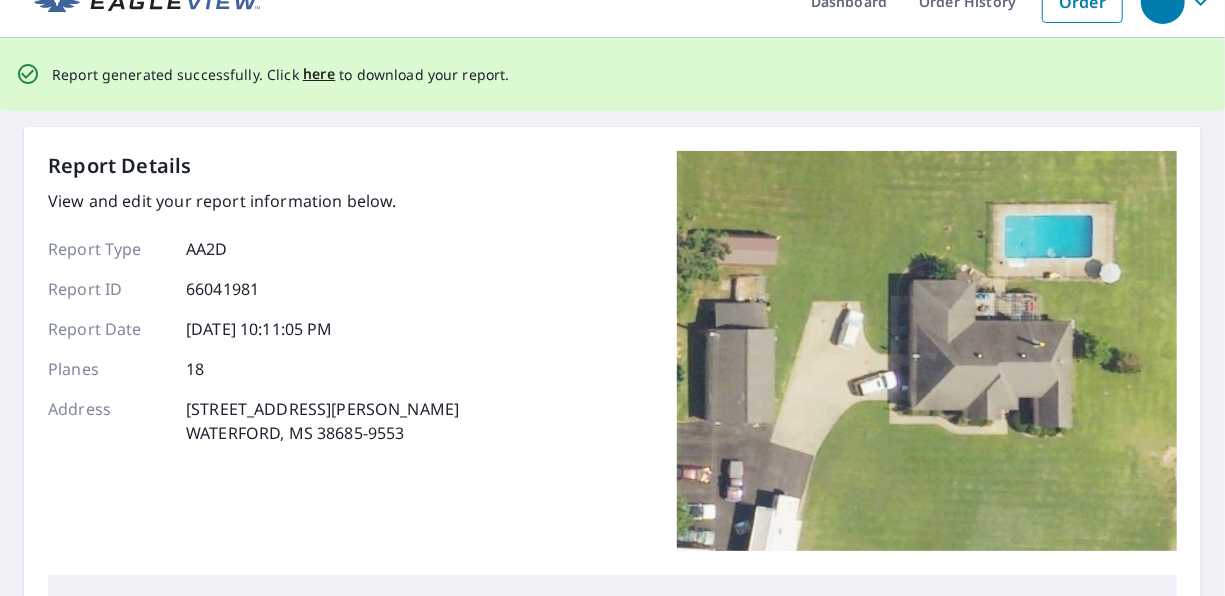 scroll, scrollTop: 0, scrollLeft: 0, axis: both 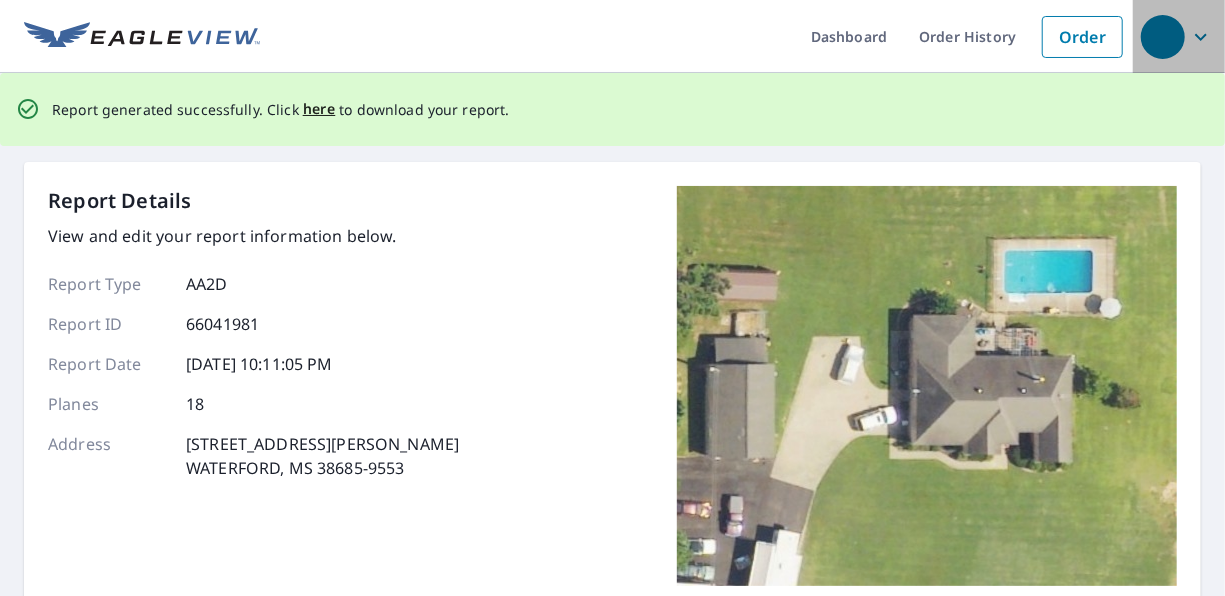 click 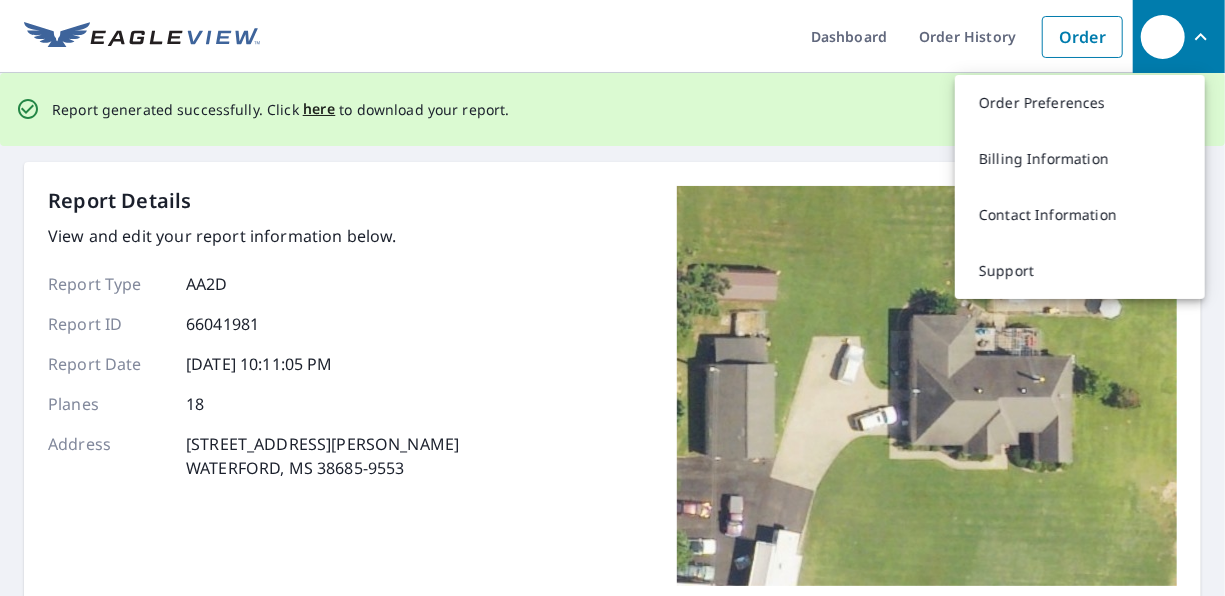 click on "Report generated successfully. Click  here  to download your report." at bounding box center (612, 109) 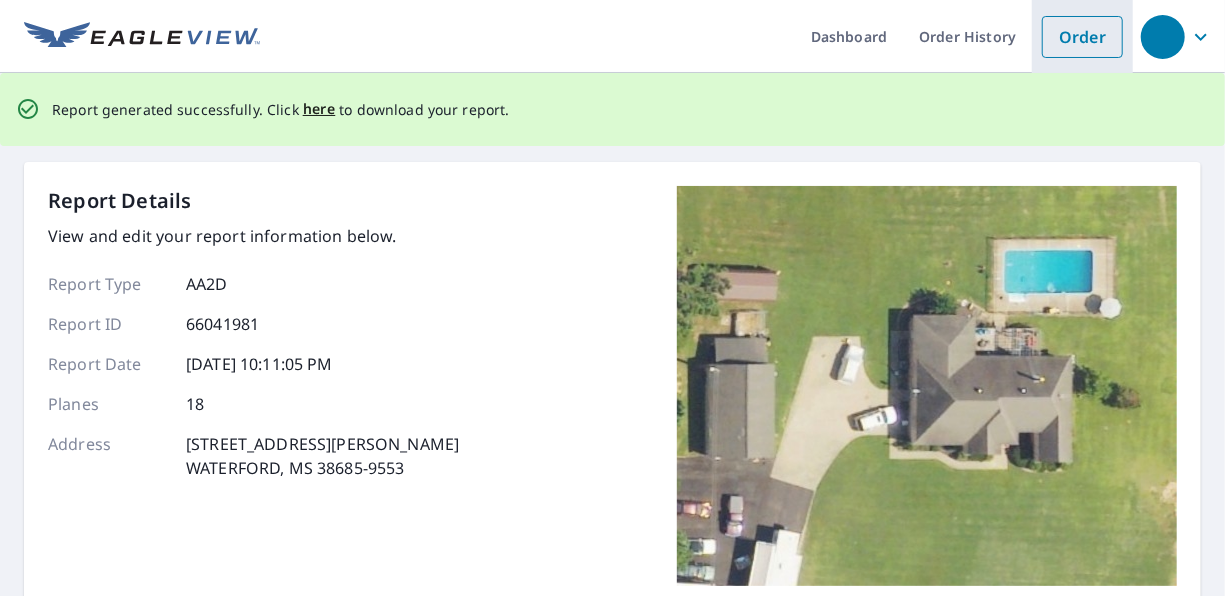 click on "Order" at bounding box center [1082, 37] 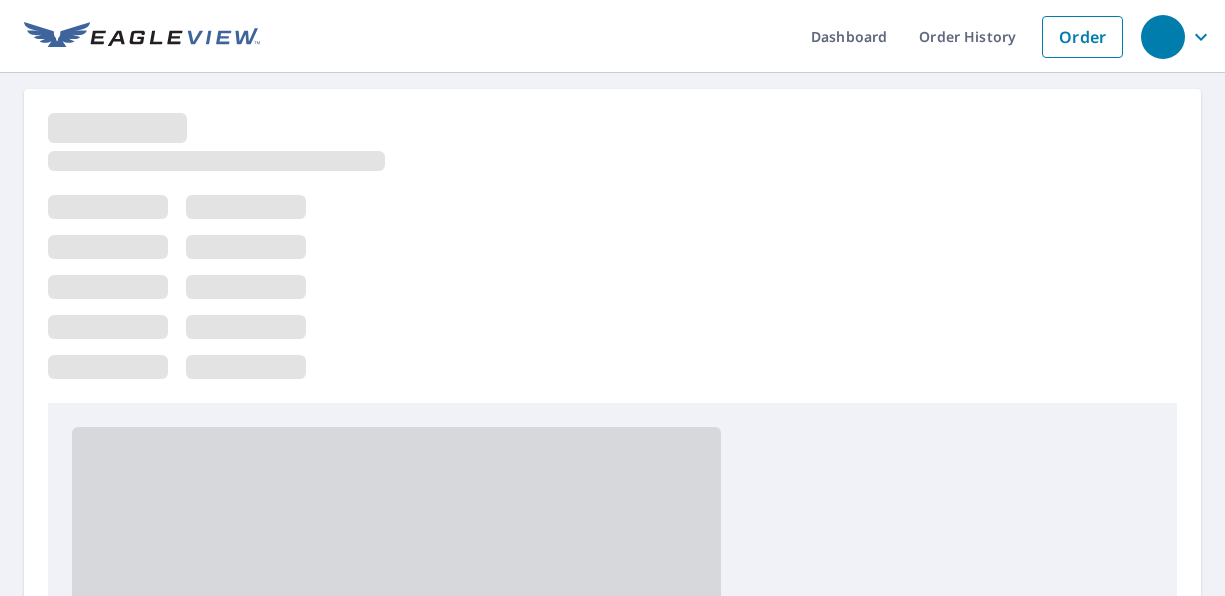 scroll, scrollTop: 0, scrollLeft: 0, axis: both 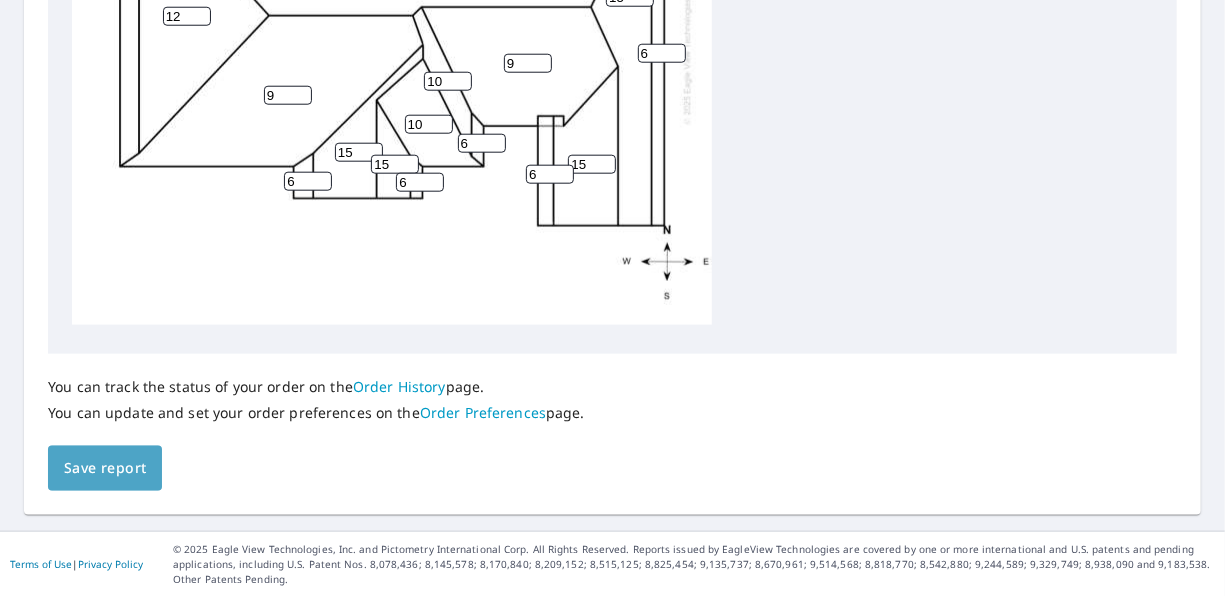 click on "Save report" at bounding box center [105, 468] 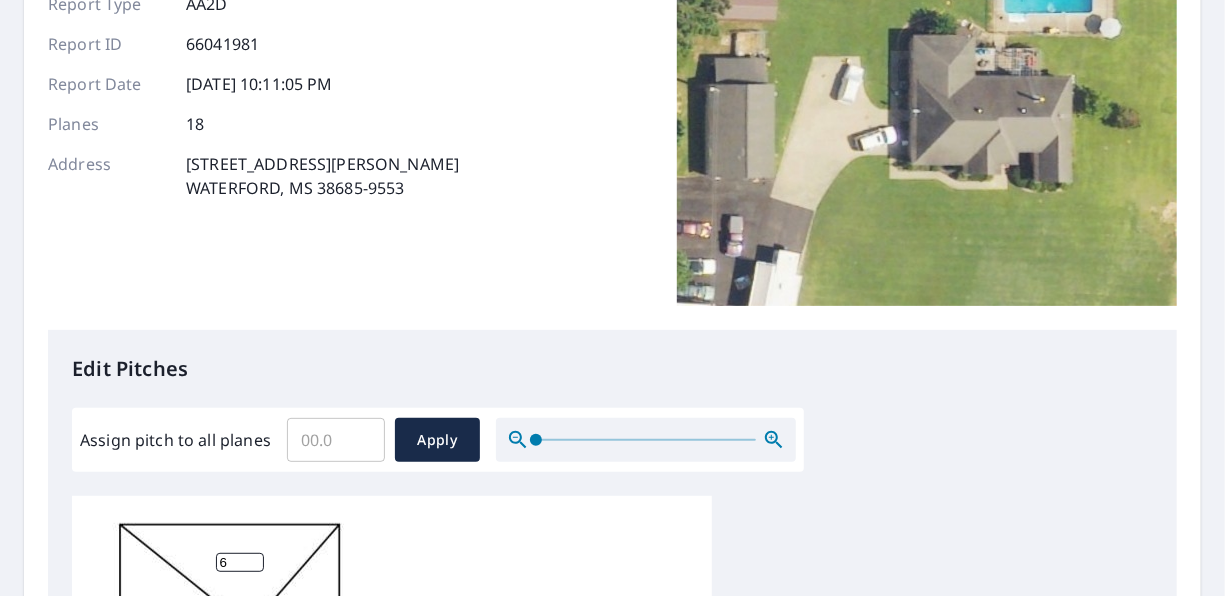 scroll, scrollTop: 0, scrollLeft: 0, axis: both 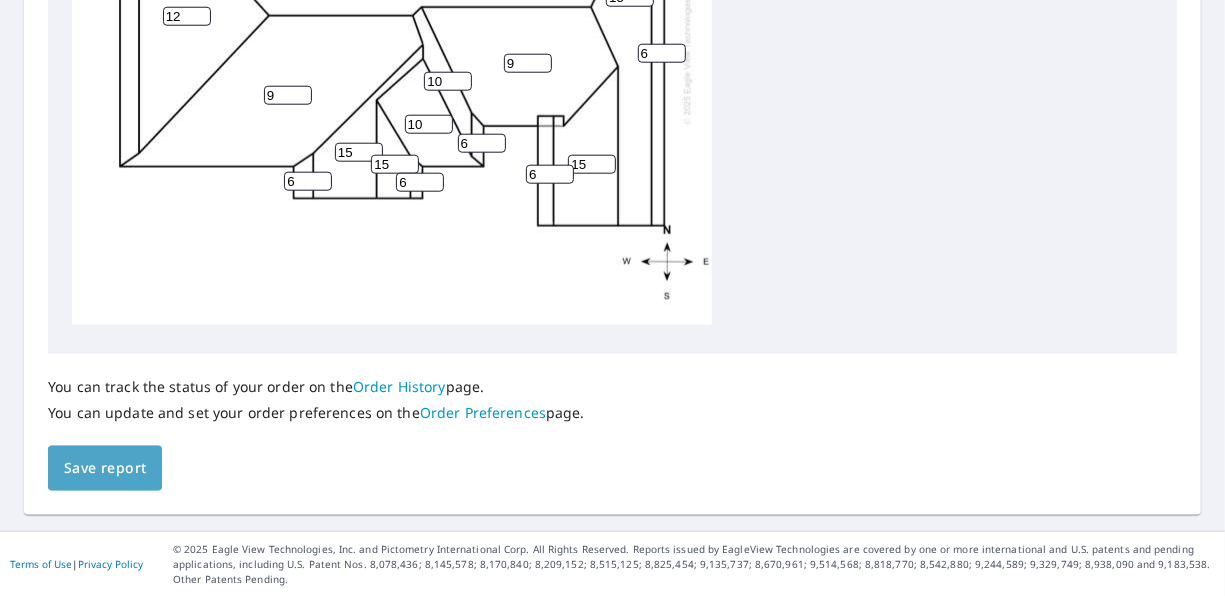 click on "Save report" at bounding box center [105, 468] 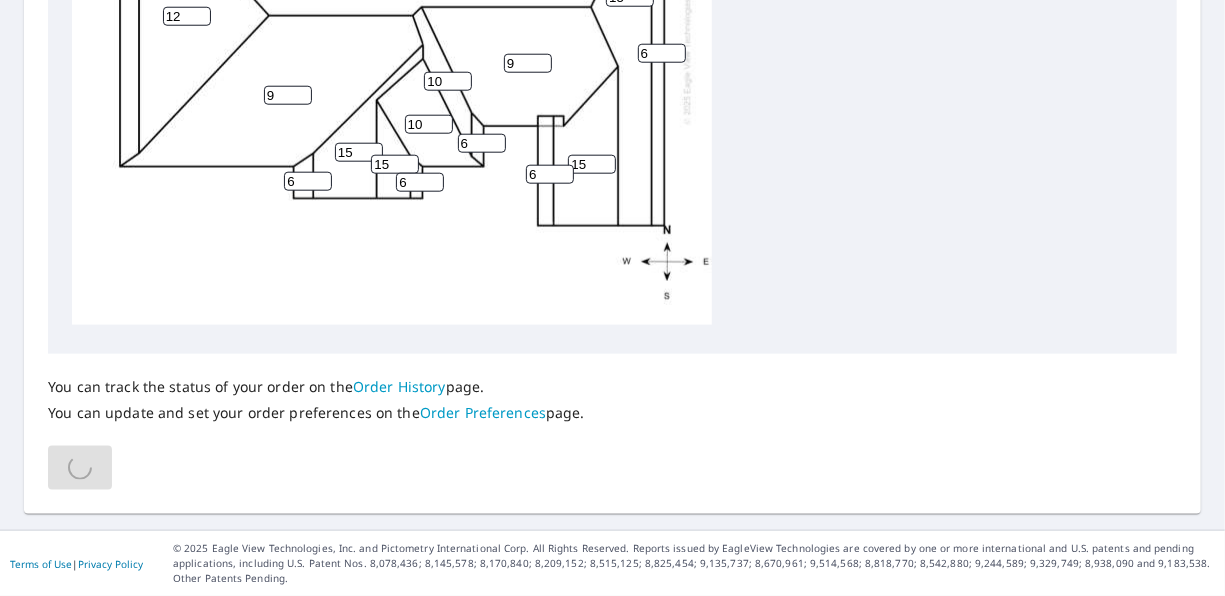 scroll, scrollTop: 1000, scrollLeft: 0, axis: vertical 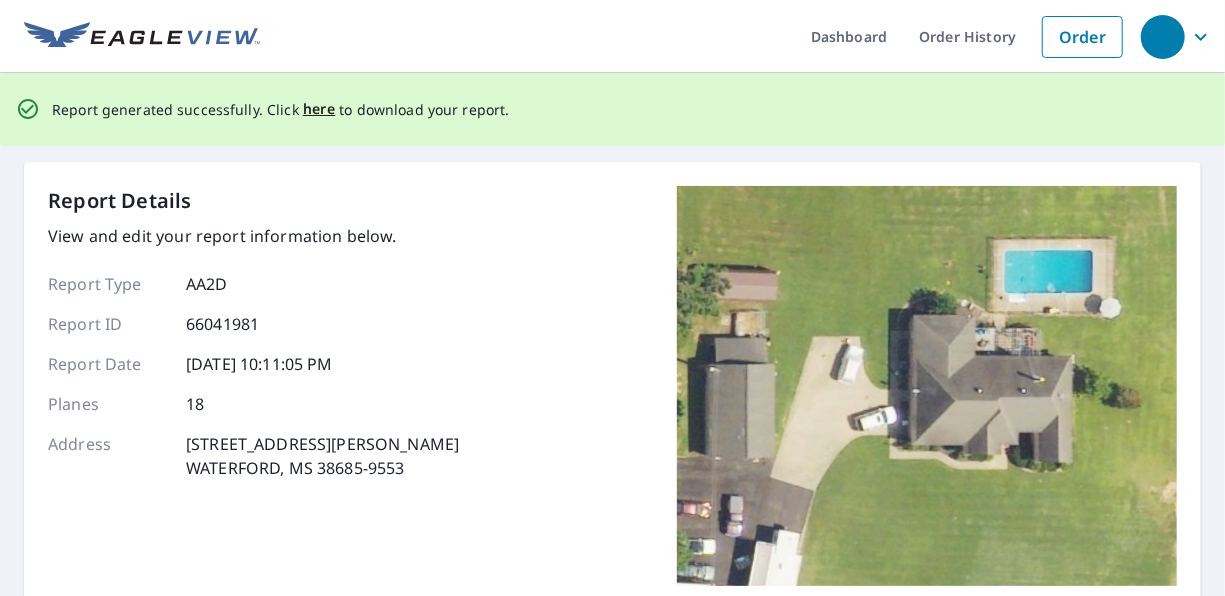 click on "Report Details View and edit your report information below. Report Type AA2D Report ID 66041981 Report Date 6/23/2025, 10:11:05 PM Planes 18 Address 1583 POTTS CAMP RD WATERFORD, MS 38685-9553" at bounding box center [612, 398] 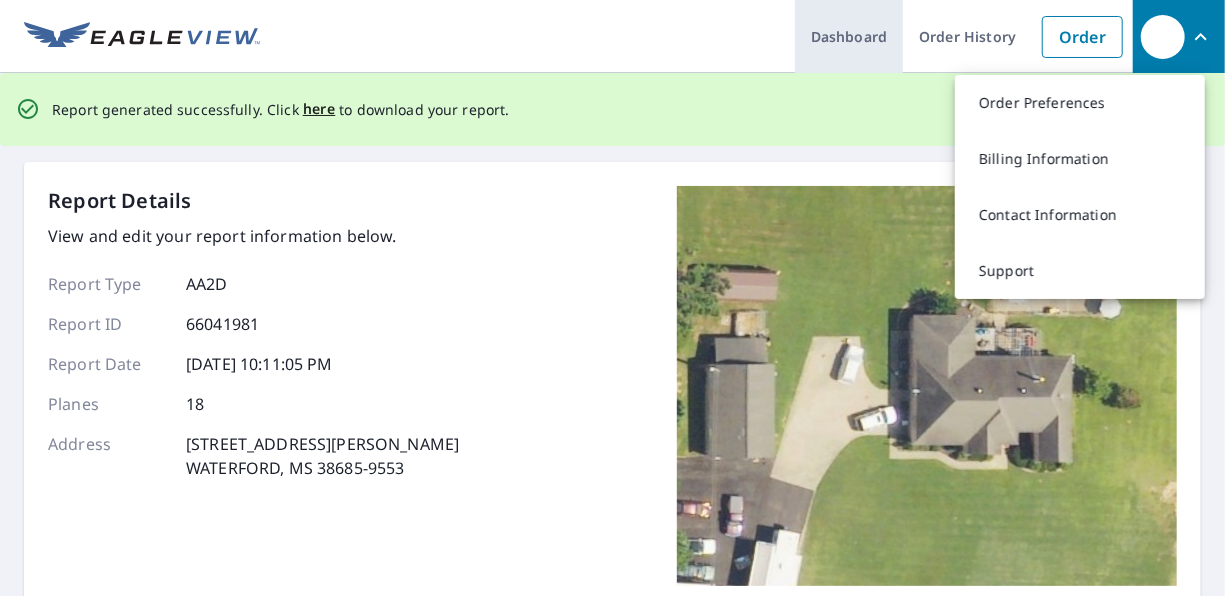 click on "Dashboard" at bounding box center (849, 36) 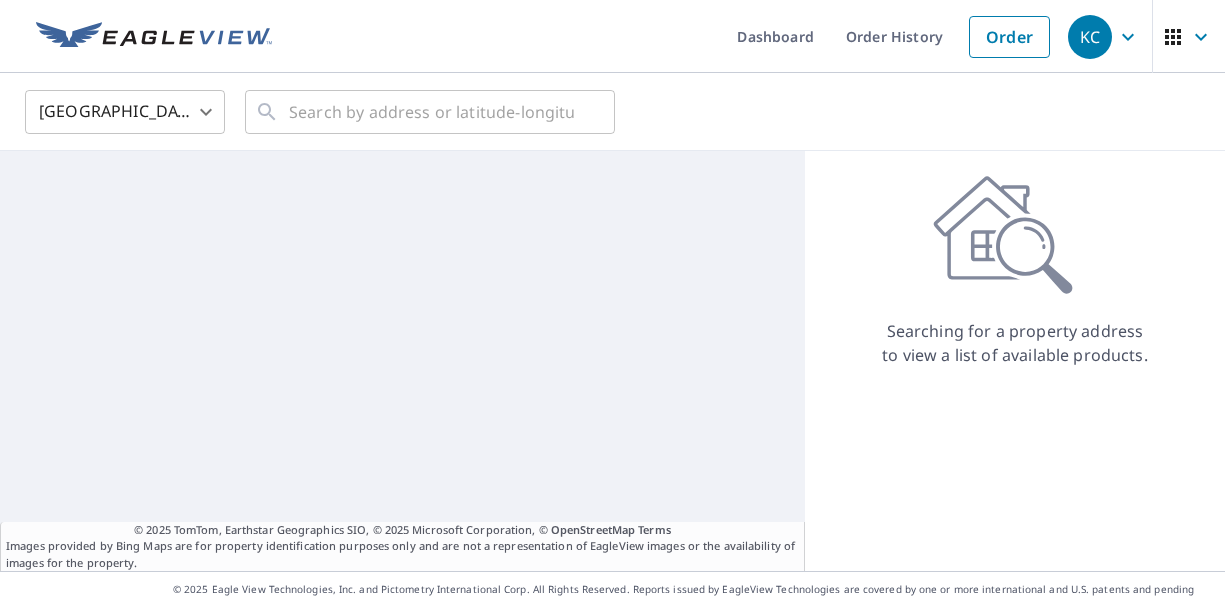 scroll, scrollTop: 0, scrollLeft: 0, axis: both 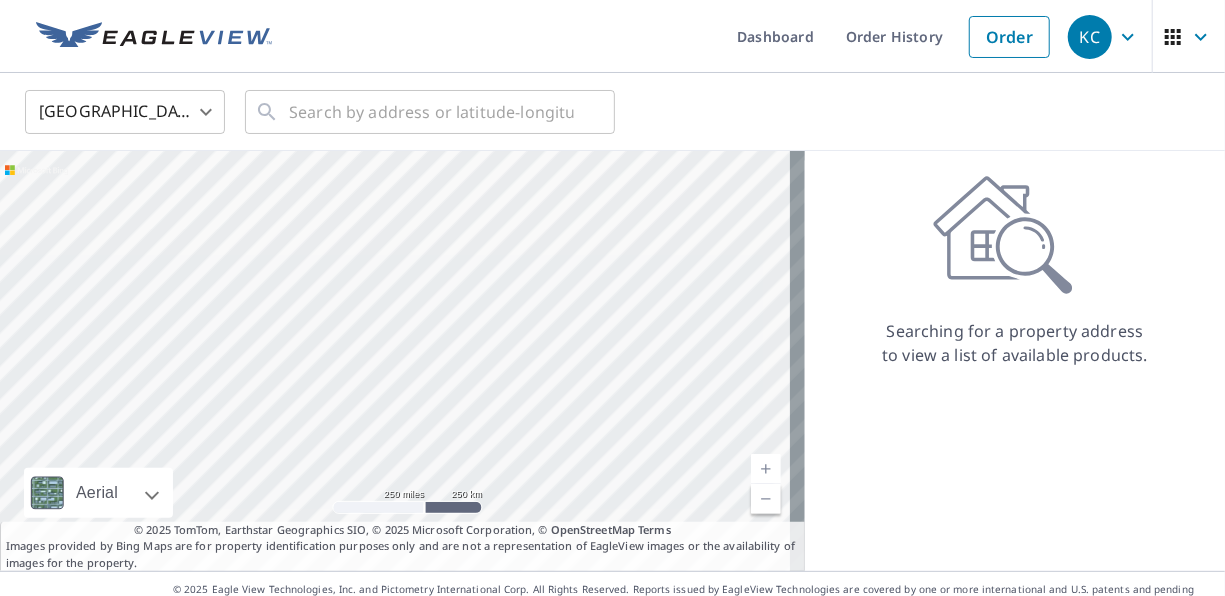 drag, startPoint x: 449, startPoint y: 290, endPoint x: 435, endPoint y: 328, distance: 40.496914 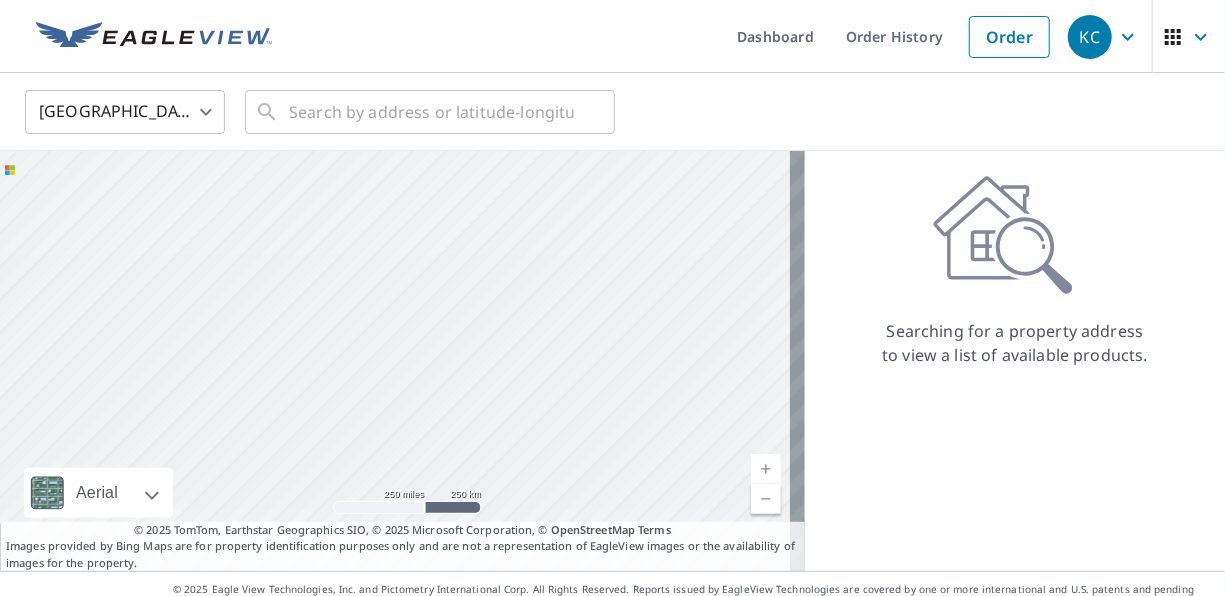 drag, startPoint x: 504, startPoint y: 242, endPoint x: 379, endPoint y: 430, distance: 225.76315 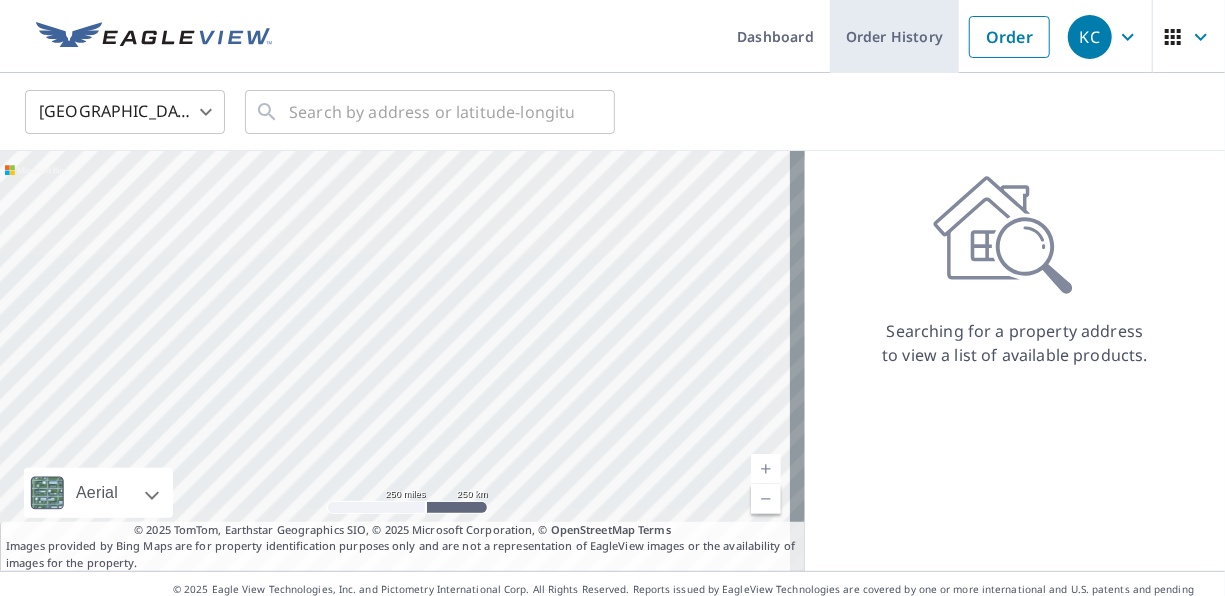 click on "Order History" at bounding box center (894, 36) 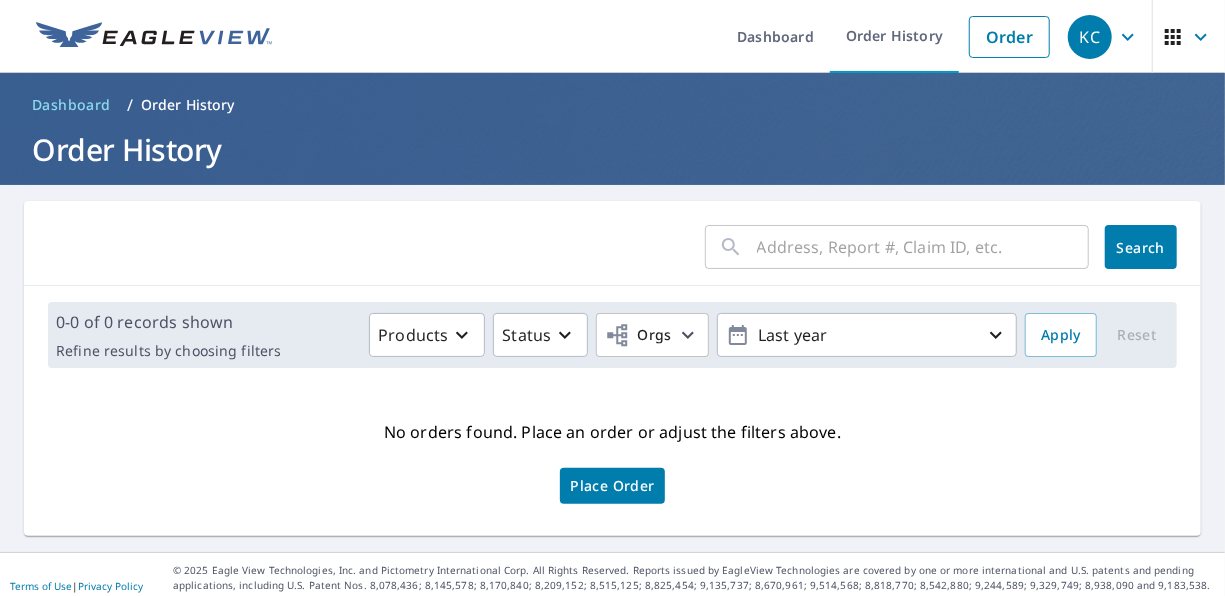 click at bounding box center [923, 247] 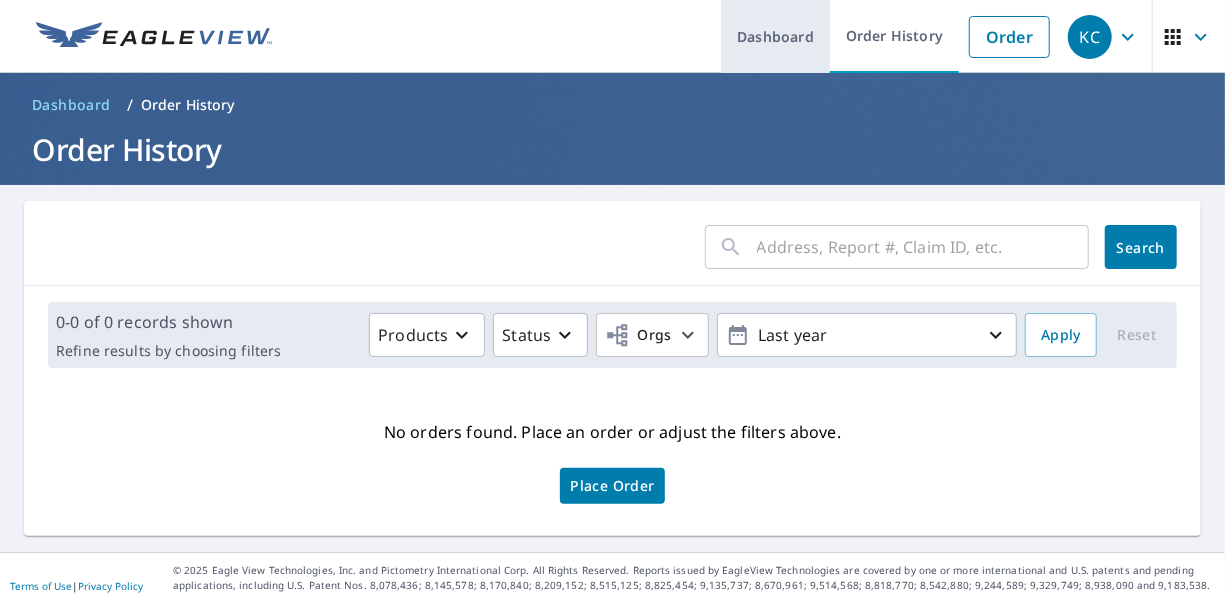 click on "Dashboard" at bounding box center (775, 36) 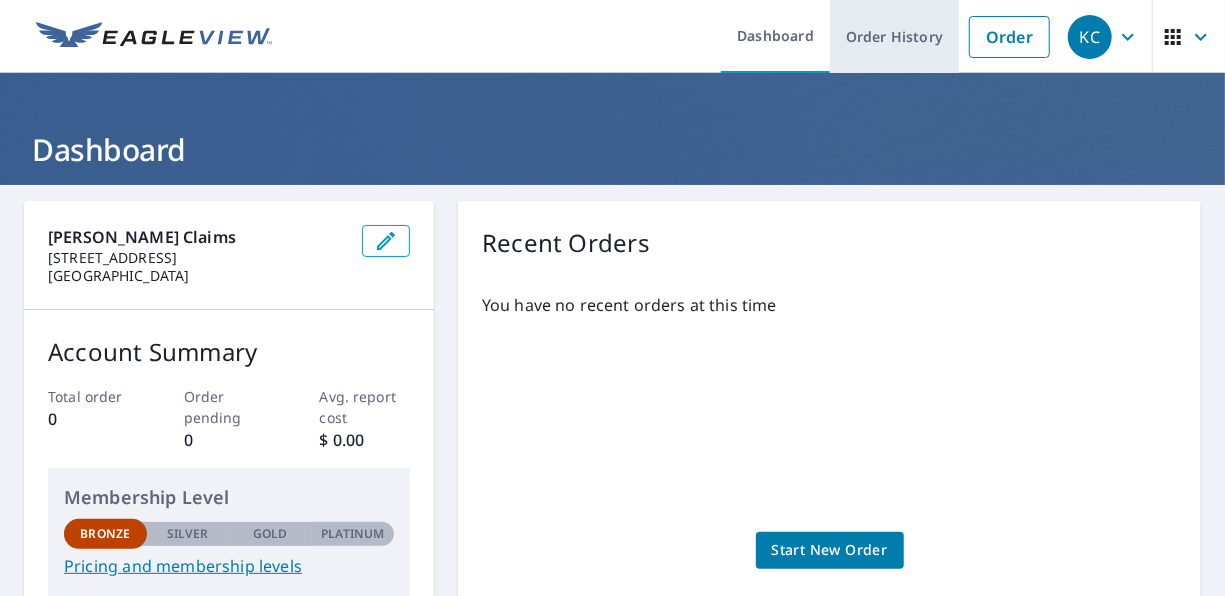 click on "Order History" at bounding box center (894, 36) 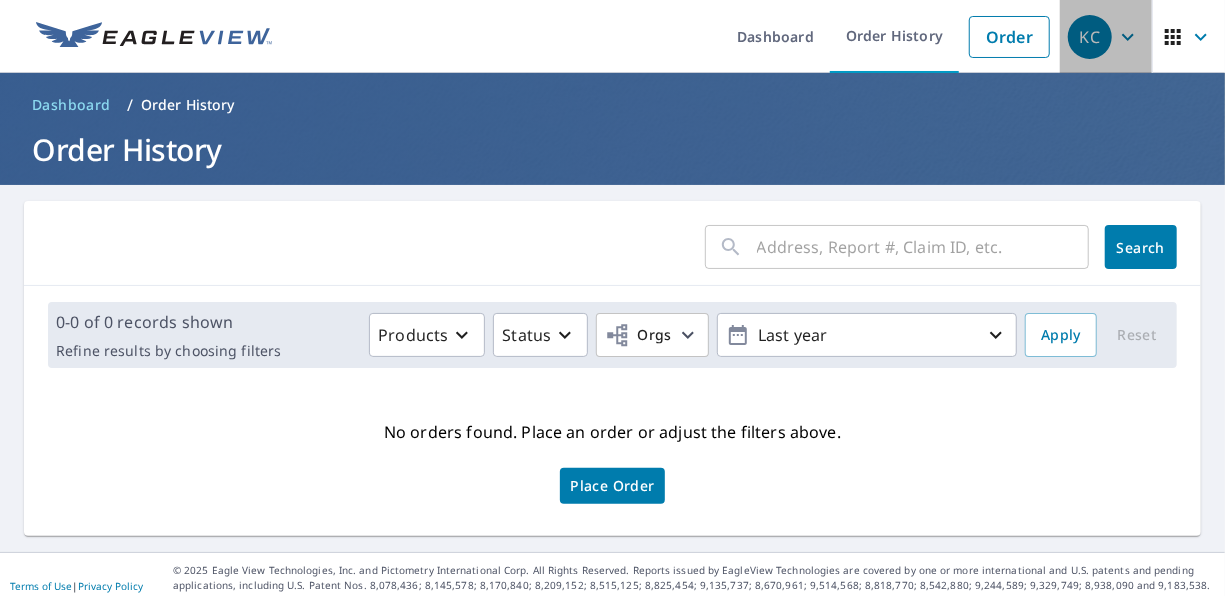 click 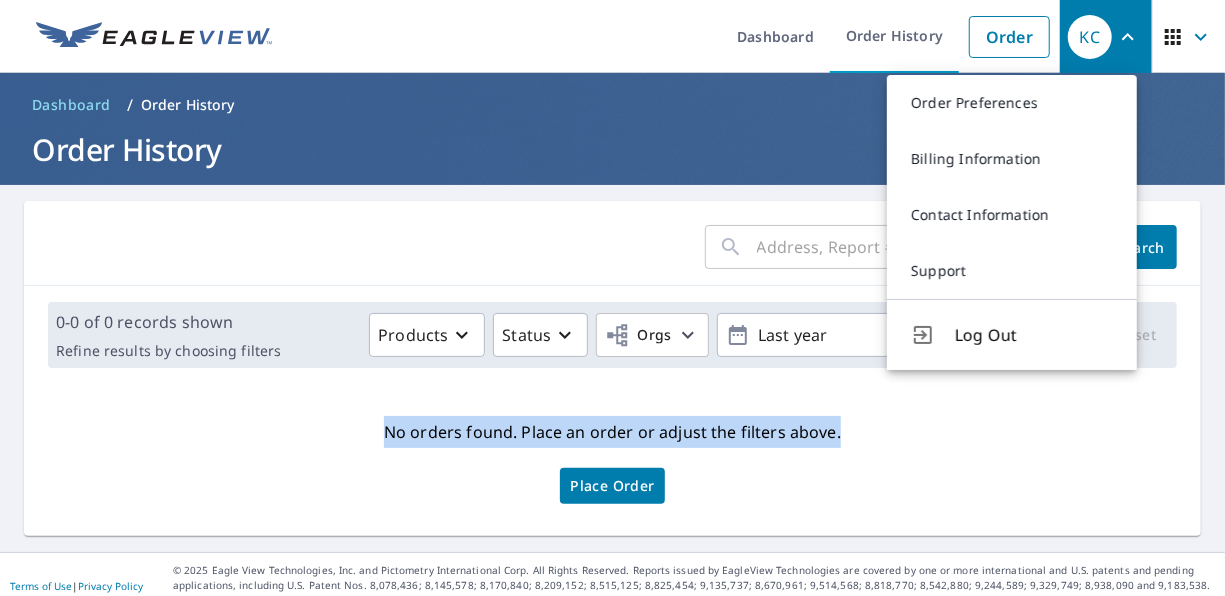 drag, startPoint x: 1015, startPoint y: 418, endPoint x: 994, endPoint y: 434, distance: 26.400757 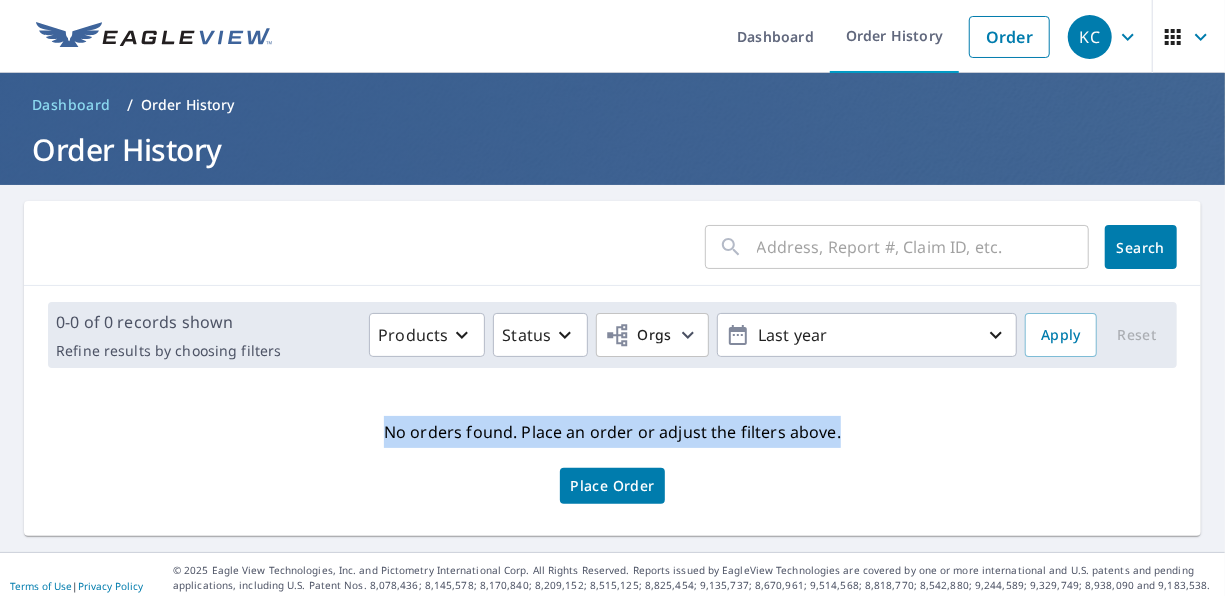 click 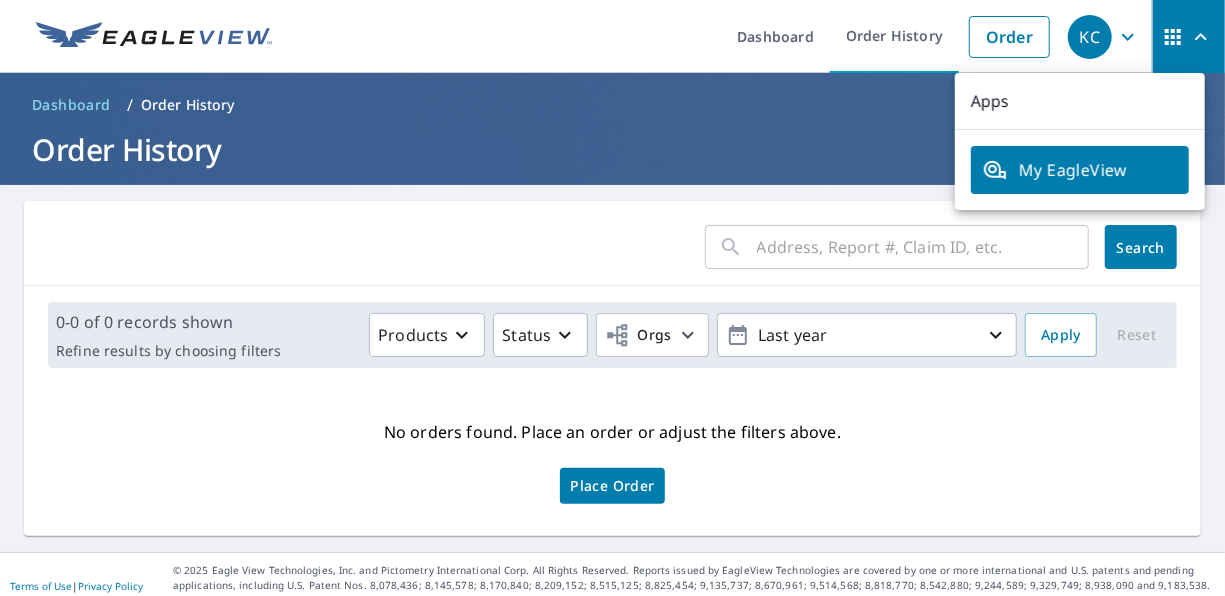 click on "Dashboard Order History Order" at bounding box center (672, 36) 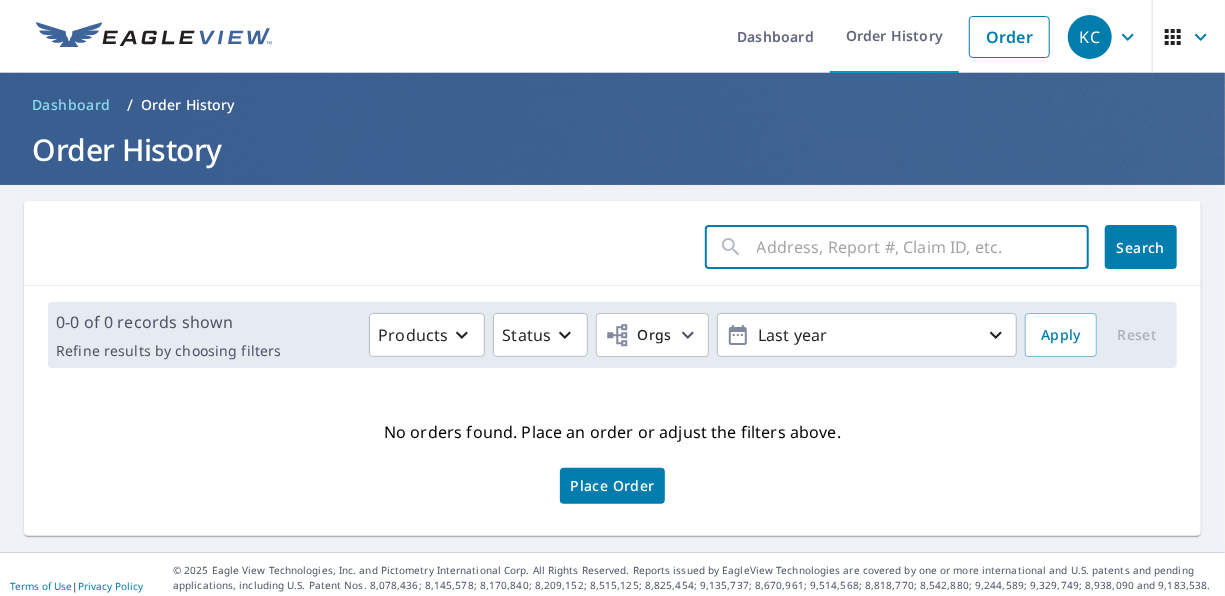 paste on "059599111" 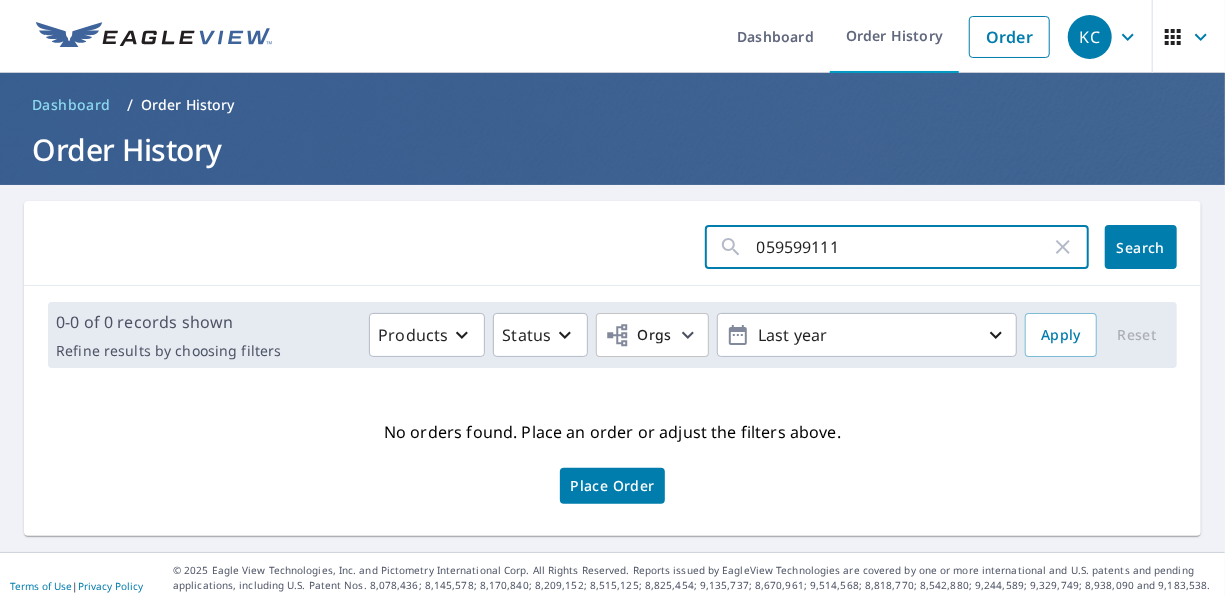type on "059599111" 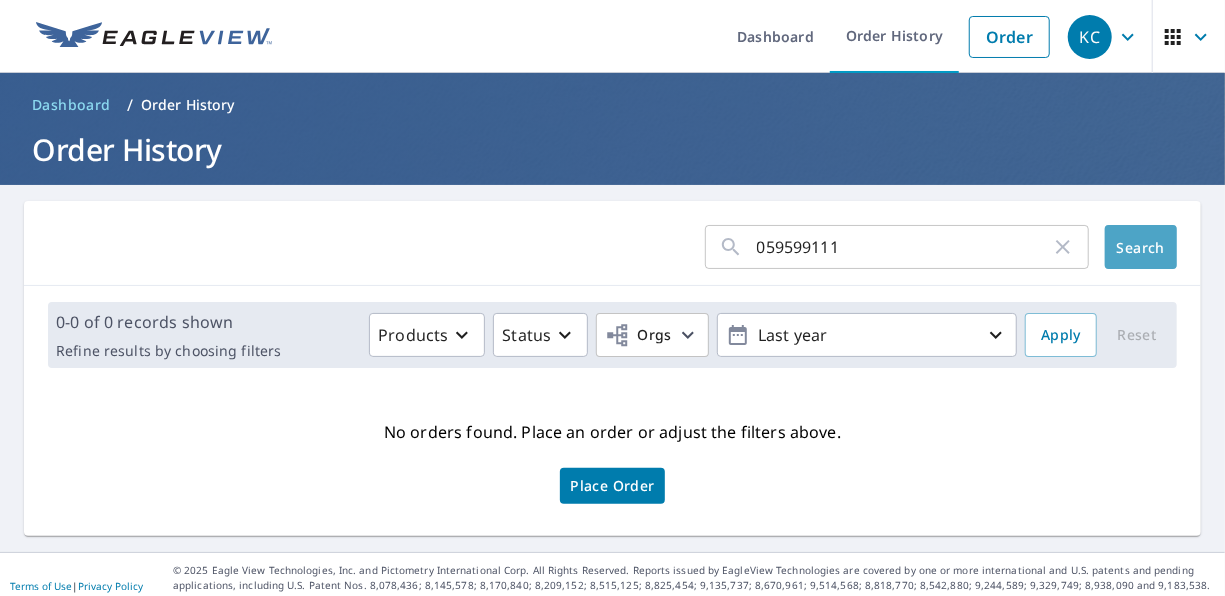 click on "Search" at bounding box center [1141, 247] 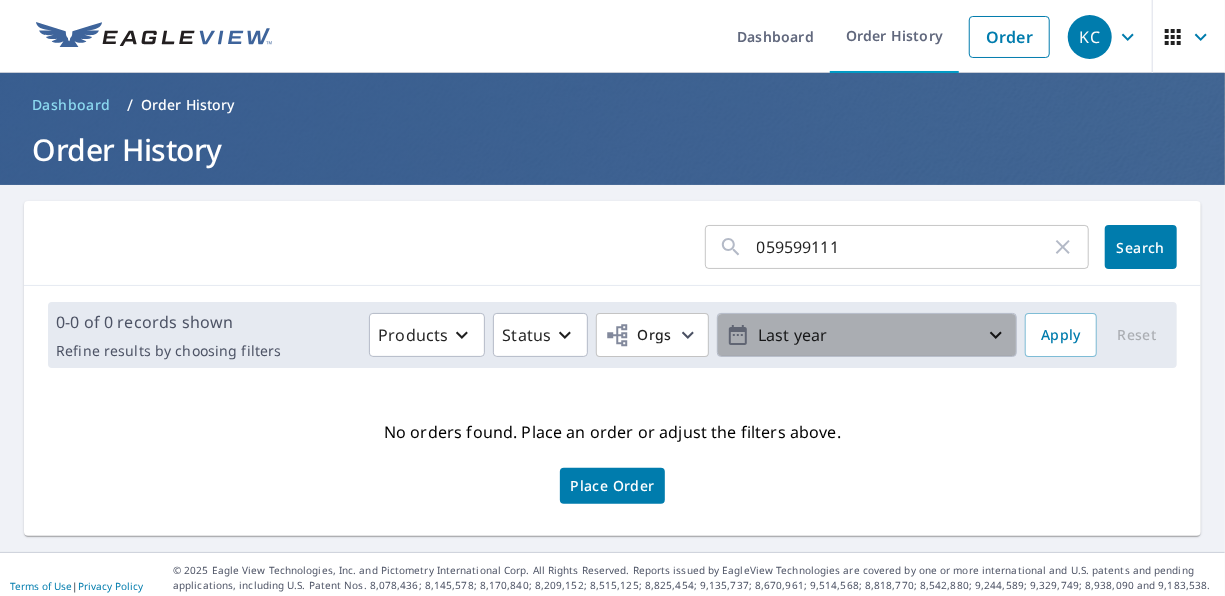 click on "Last year" at bounding box center (867, 335) 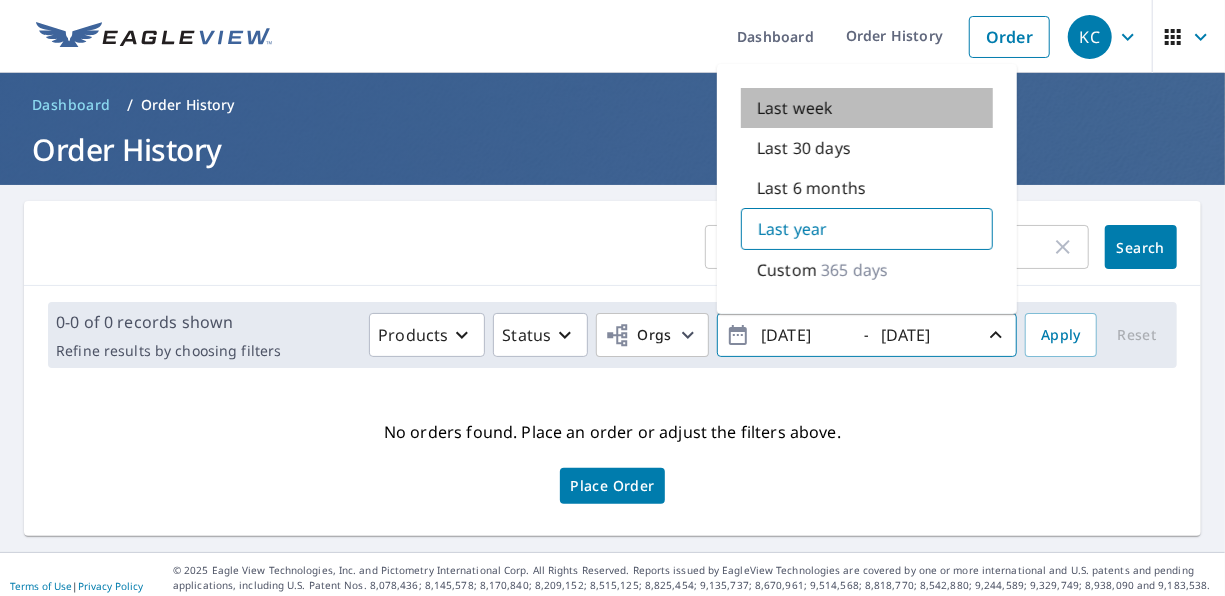 click on "Last week" at bounding box center (795, 108) 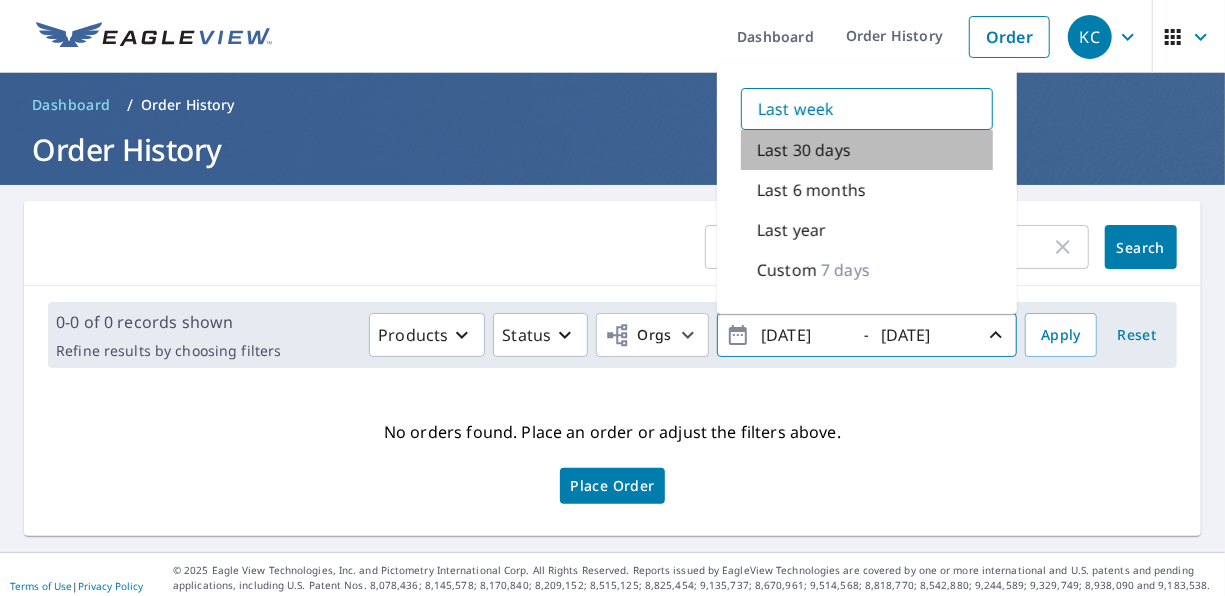 click on "Last 30 days" at bounding box center (804, 150) 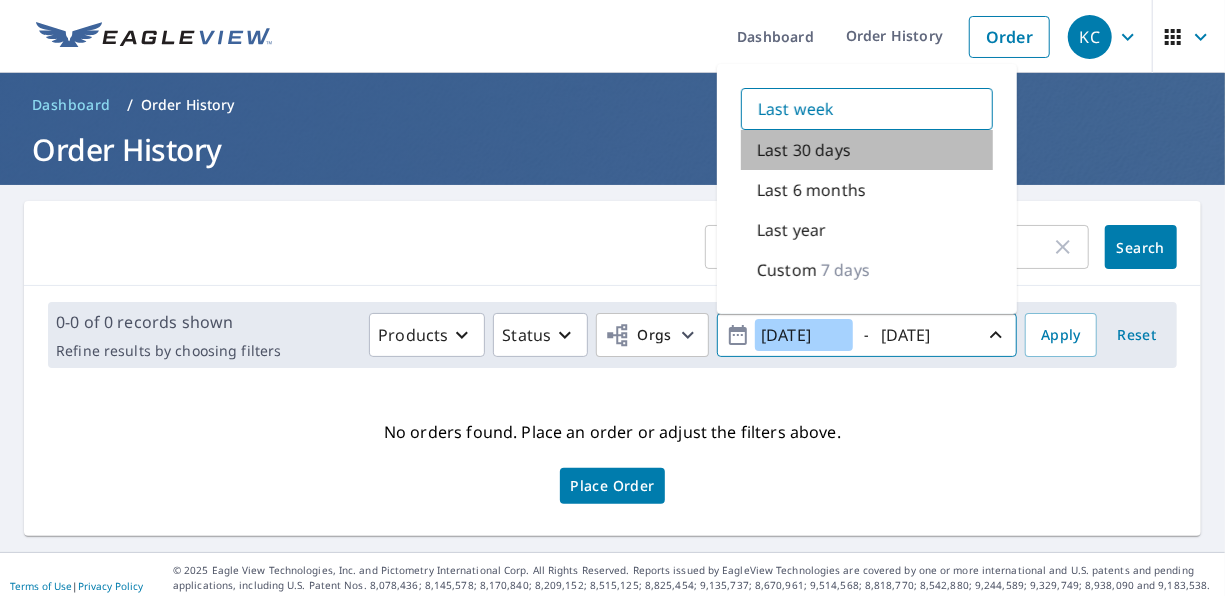type on "[DATE]" 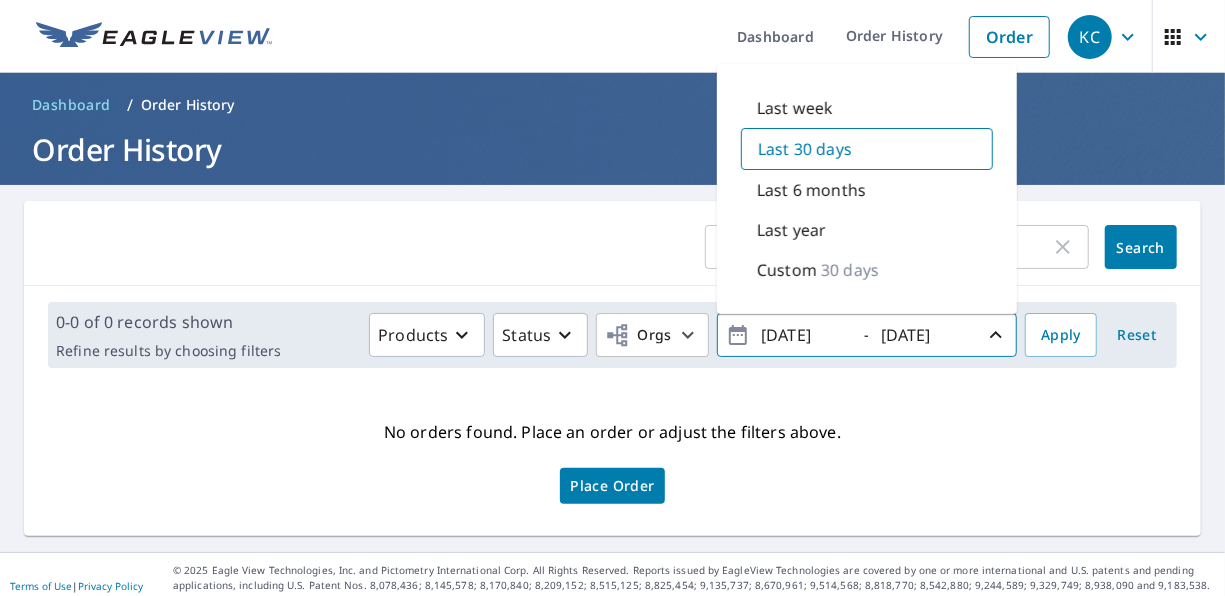 click on "No orders found. Place an order or adjust the filters above. Place Order" at bounding box center [612, 460] 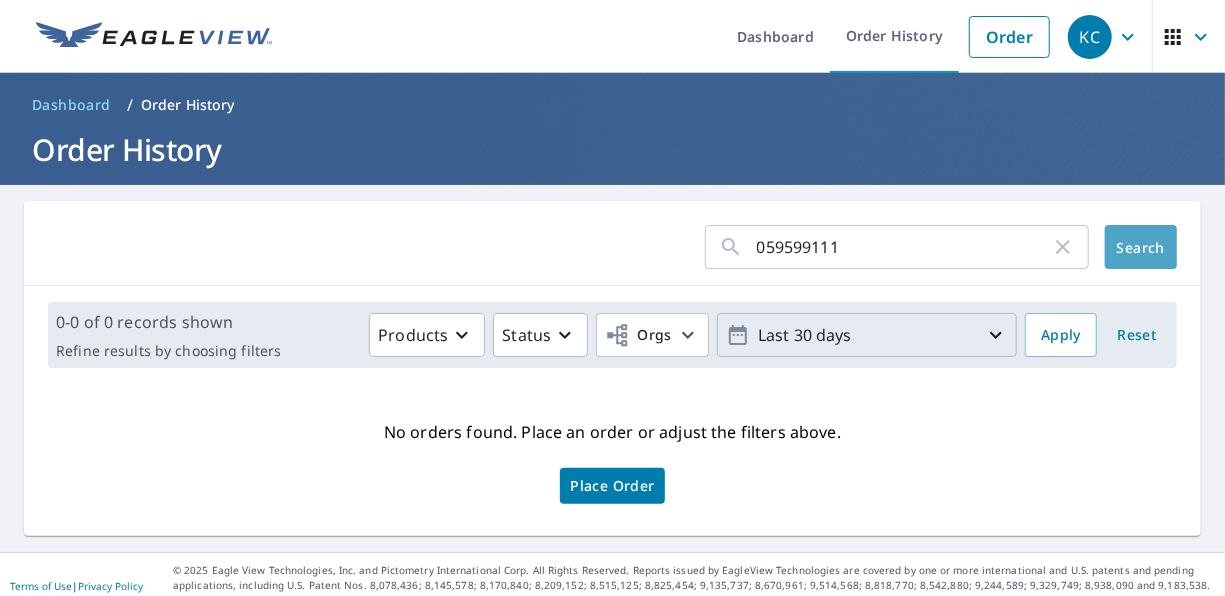 click on "Search" 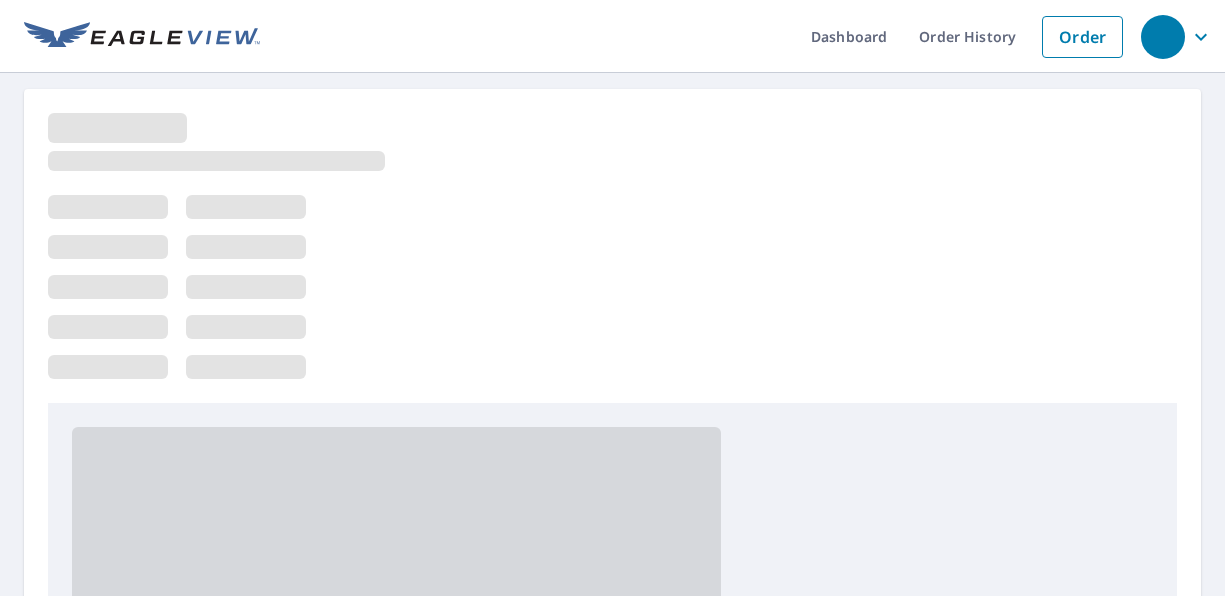 scroll, scrollTop: 0, scrollLeft: 0, axis: both 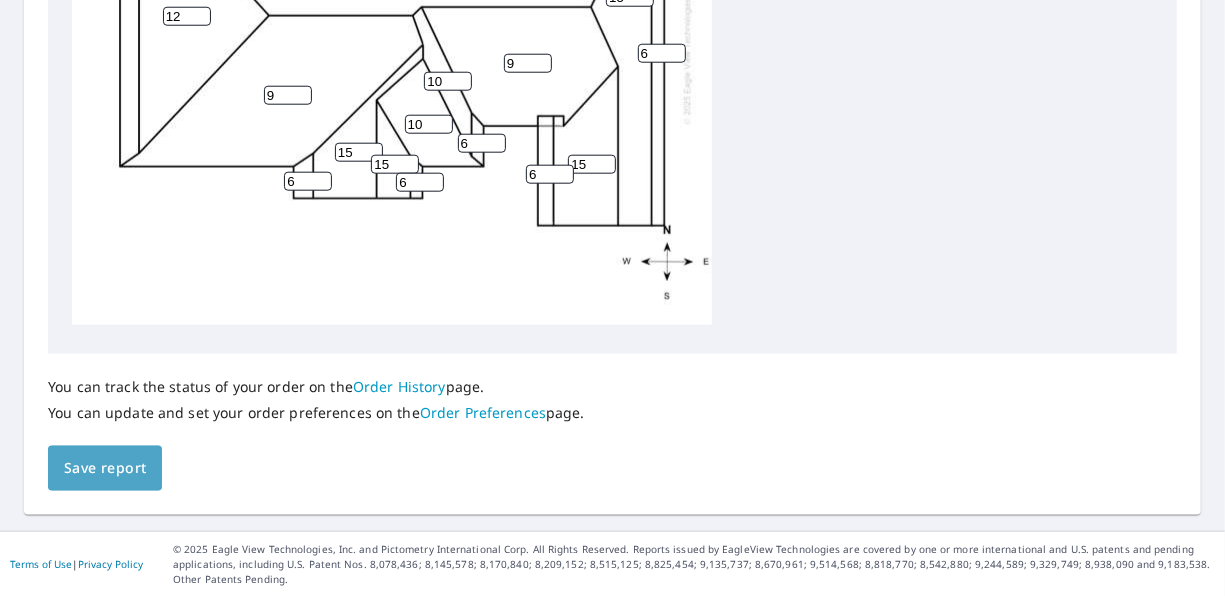 click on "Save report" at bounding box center (105, 468) 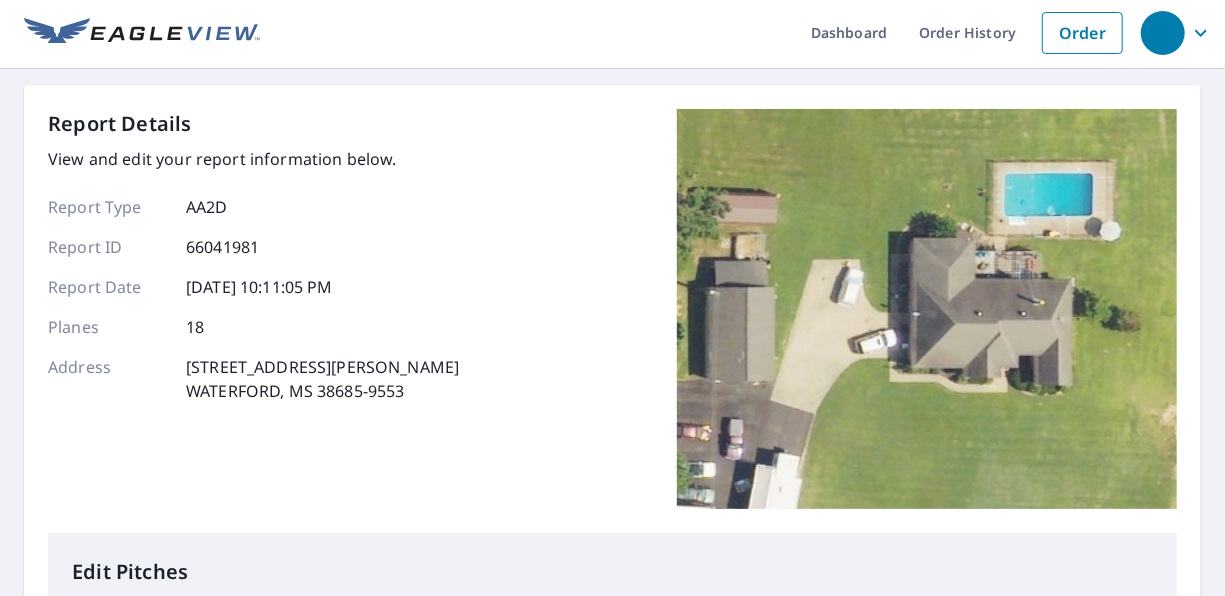 scroll, scrollTop: 0, scrollLeft: 0, axis: both 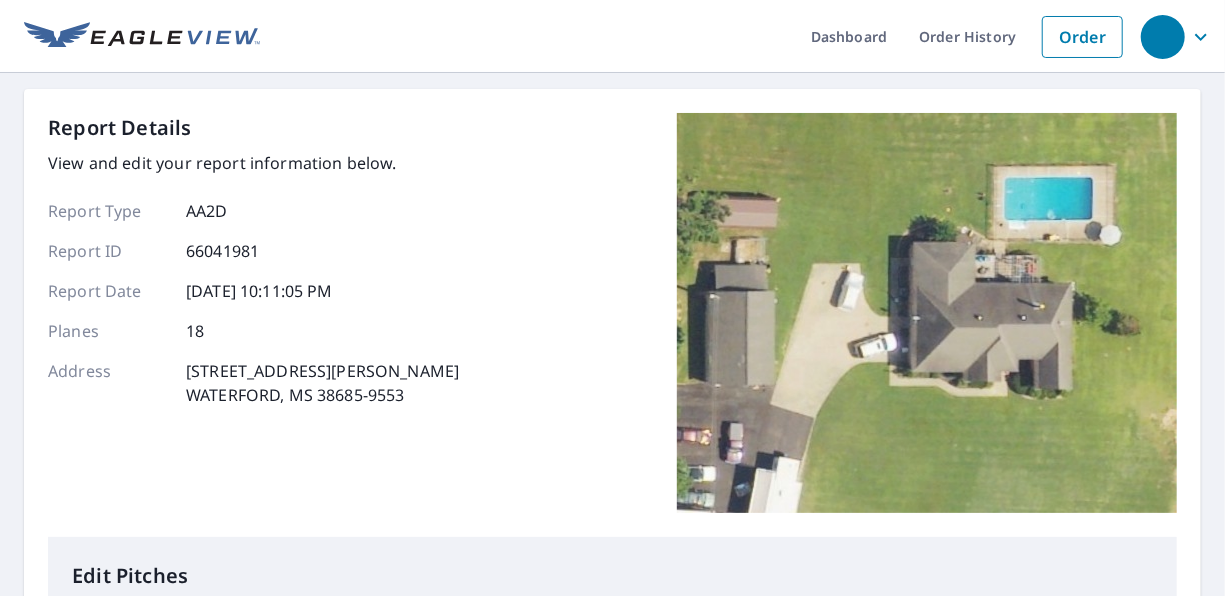 click on "Dashboard Order History Order" at bounding box center [696, 36] 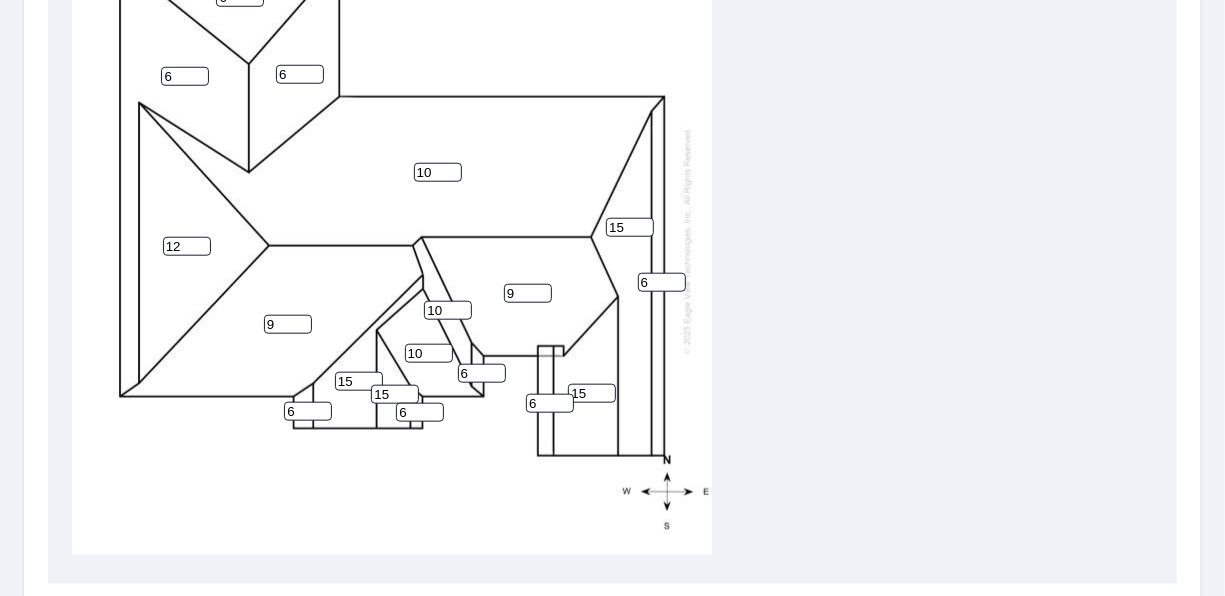 scroll, scrollTop: 1074, scrollLeft: 0, axis: vertical 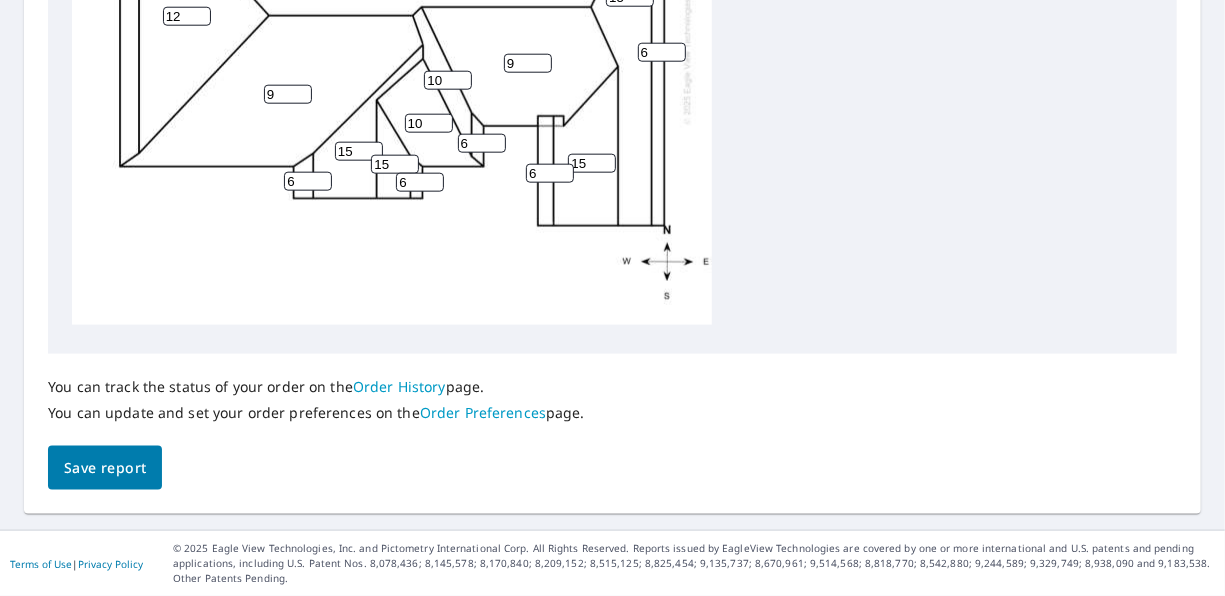 click on "Order Preferences" at bounding box center (483, 412) 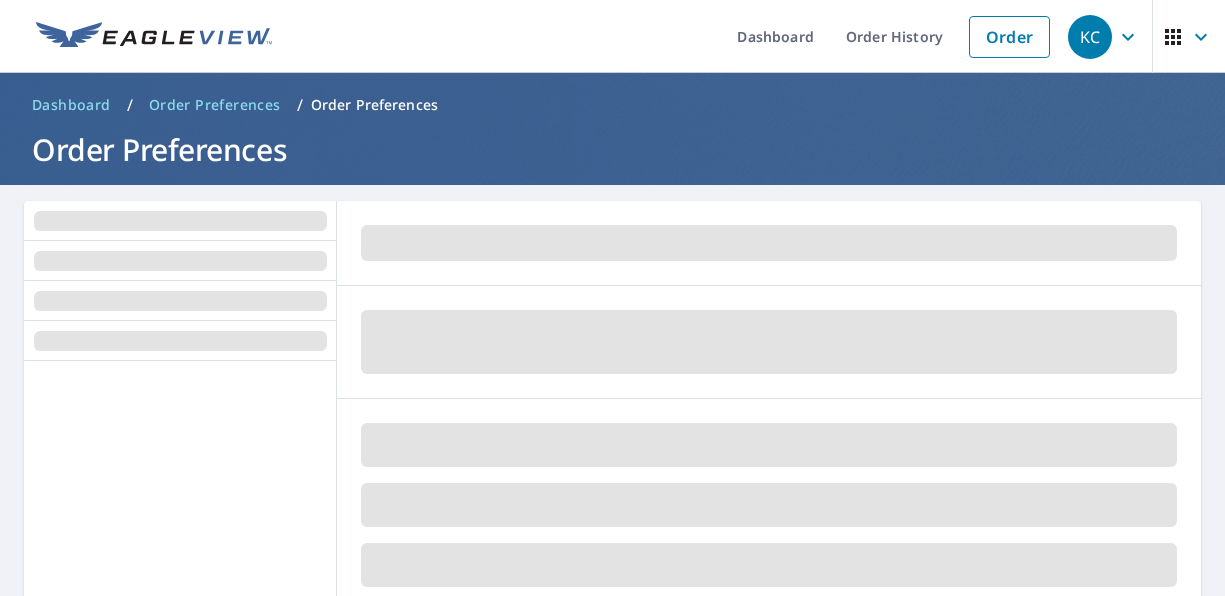 scroll, scrollTop: 0, scrollLeft: 0, axis: both 